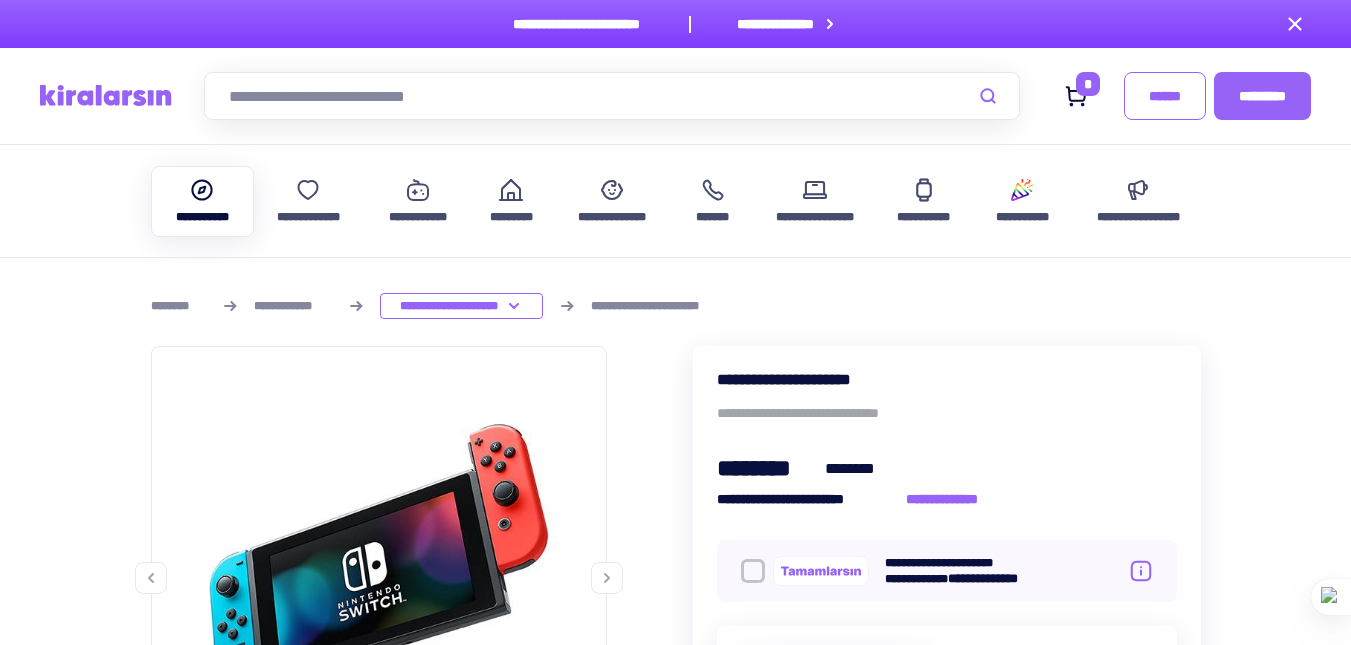 scroll, scrollTop: 0, scrollLeft: 0, axis: both 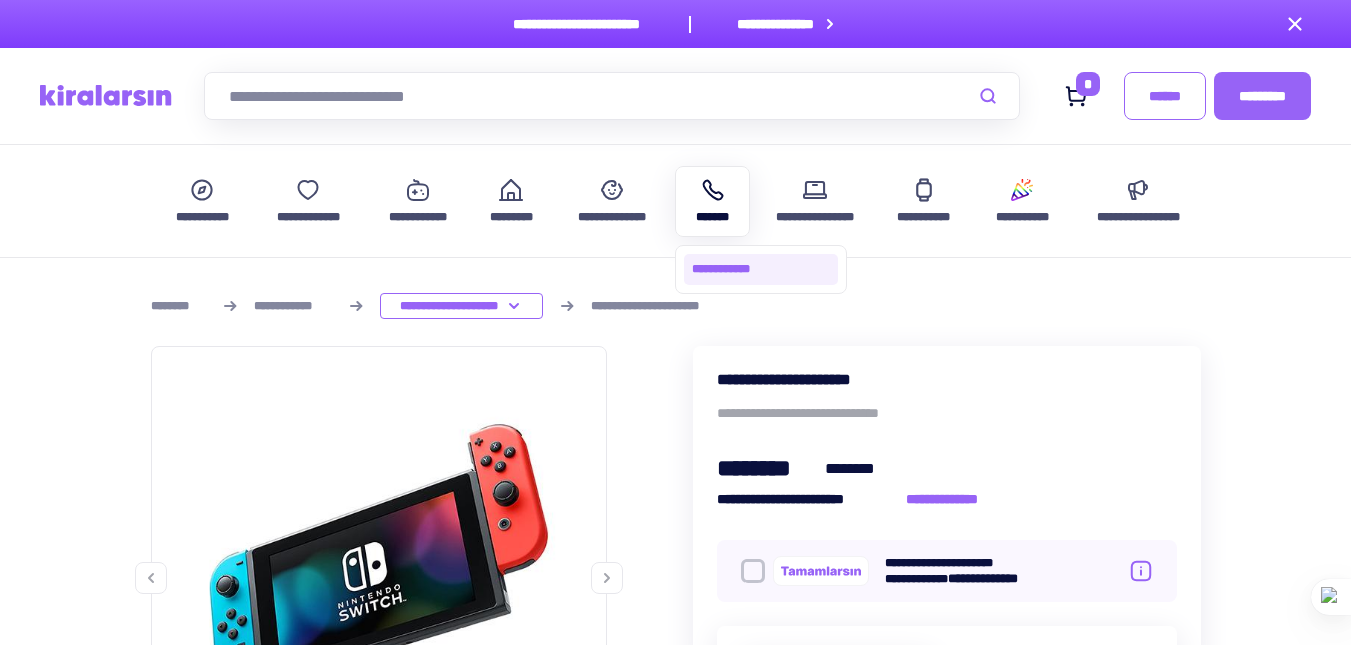 click on "**********" at bounding box center [761, 269] 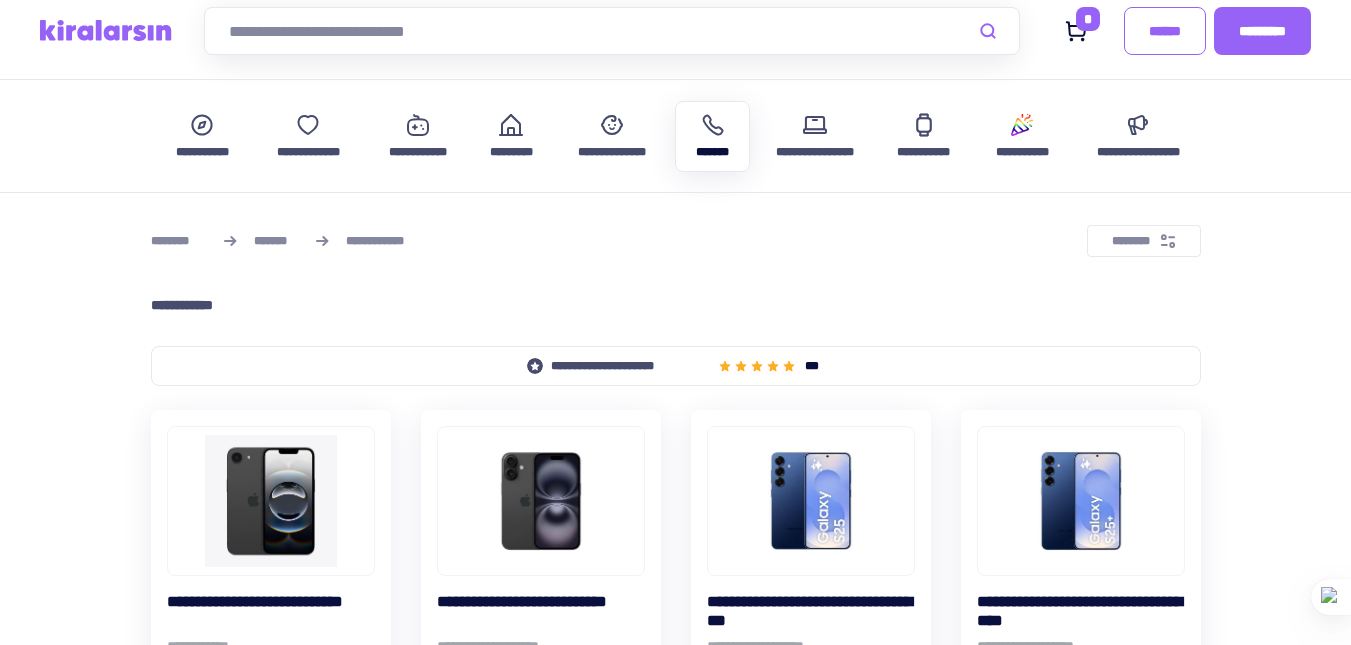scroll, scrollTop: 100, scrollLeft: 0, axis: vertical 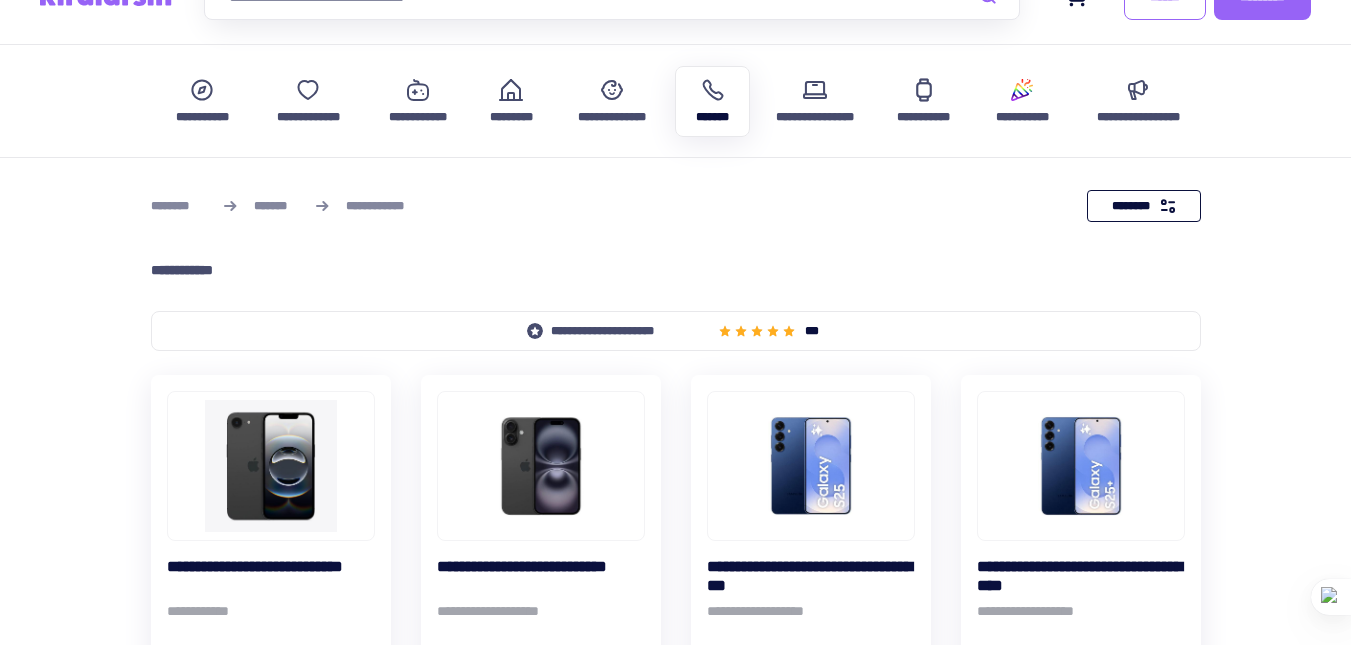 click on "********" at bounding box center [1131, 205] 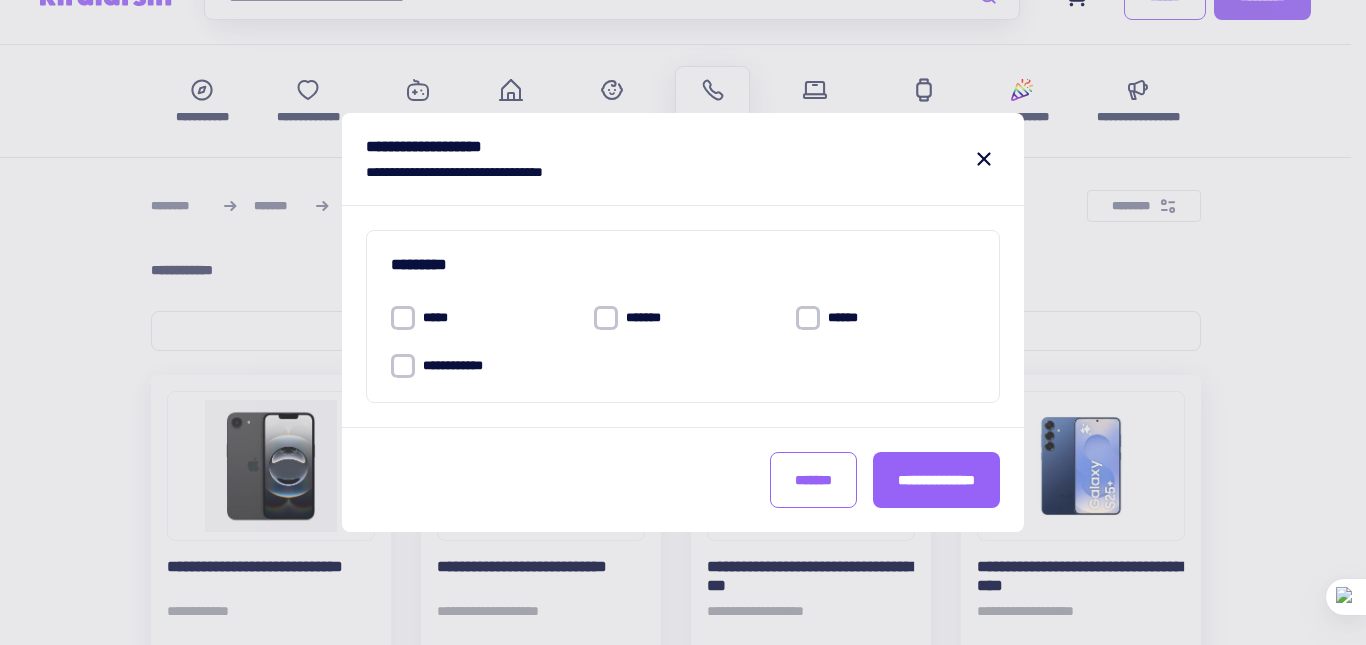 click on "*****" at bounding box center (441, 318) 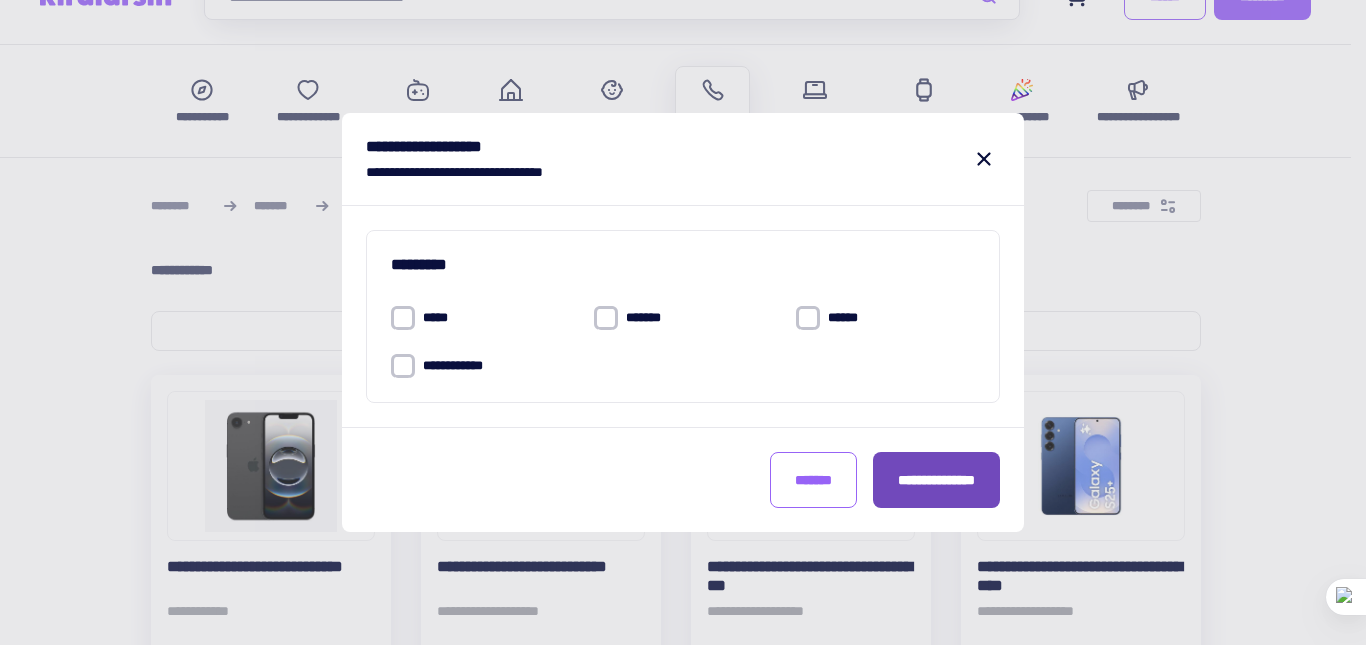 click on "**********" at bounding box center (936, 480) 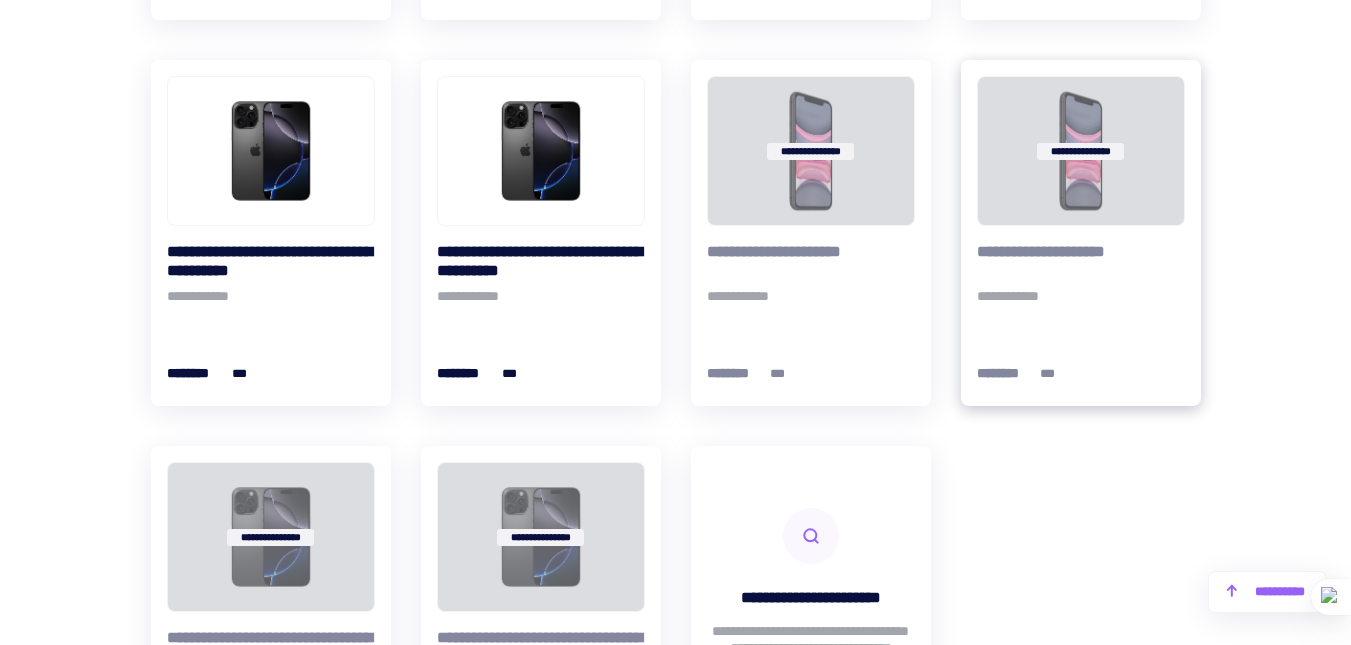 scroll, scrollTop: 1500, scrollLeft: 0, axis: vertical 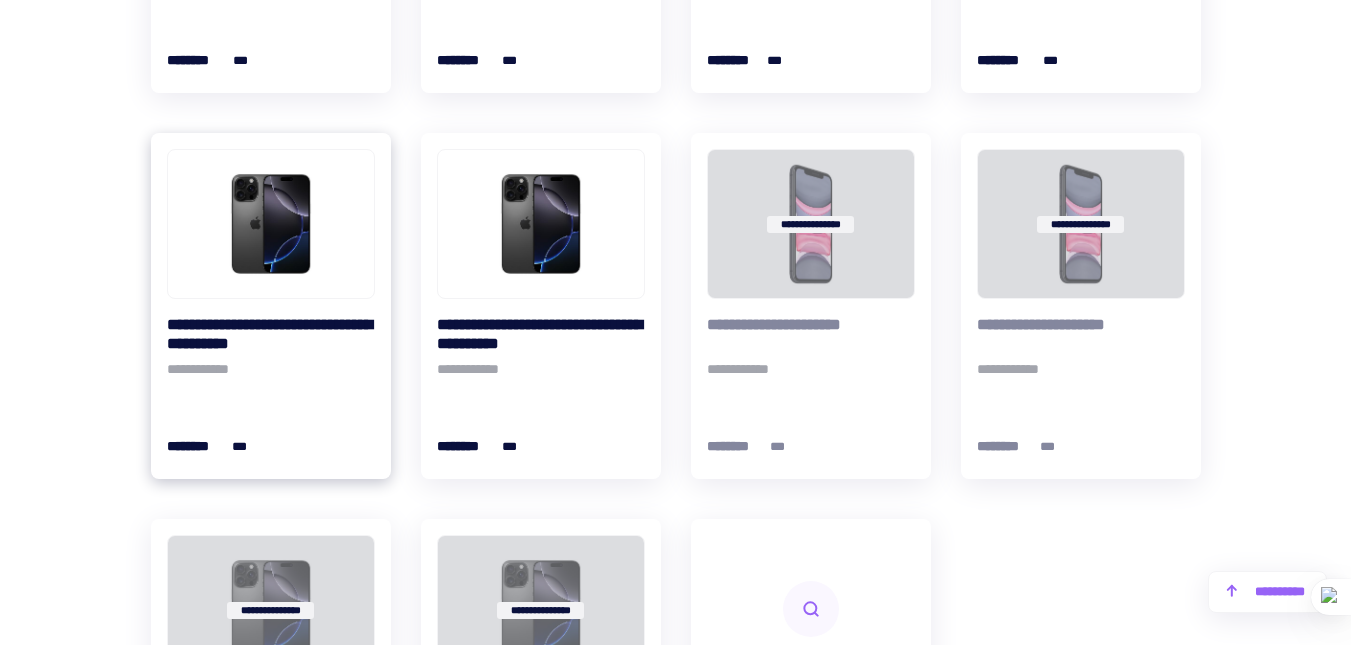 click at bounding box center (271, 224) 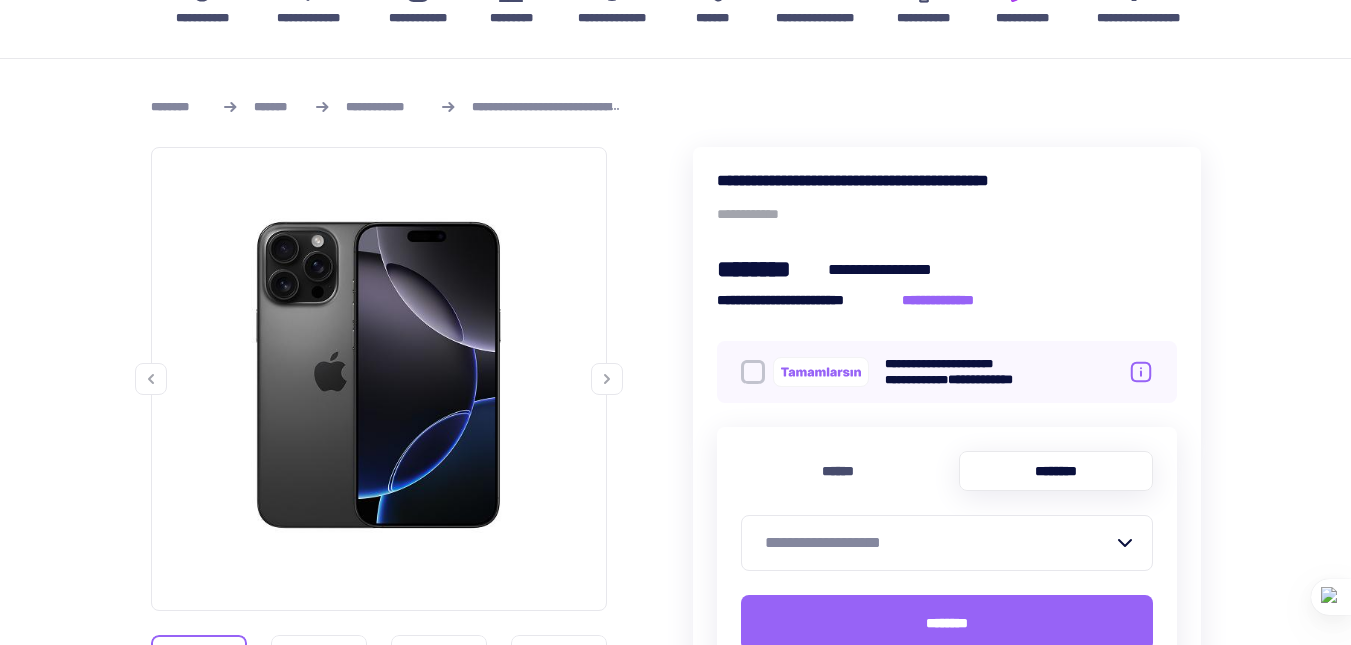 scroll, scrollTop: 200, scrollLeft: 0, axis: vertical 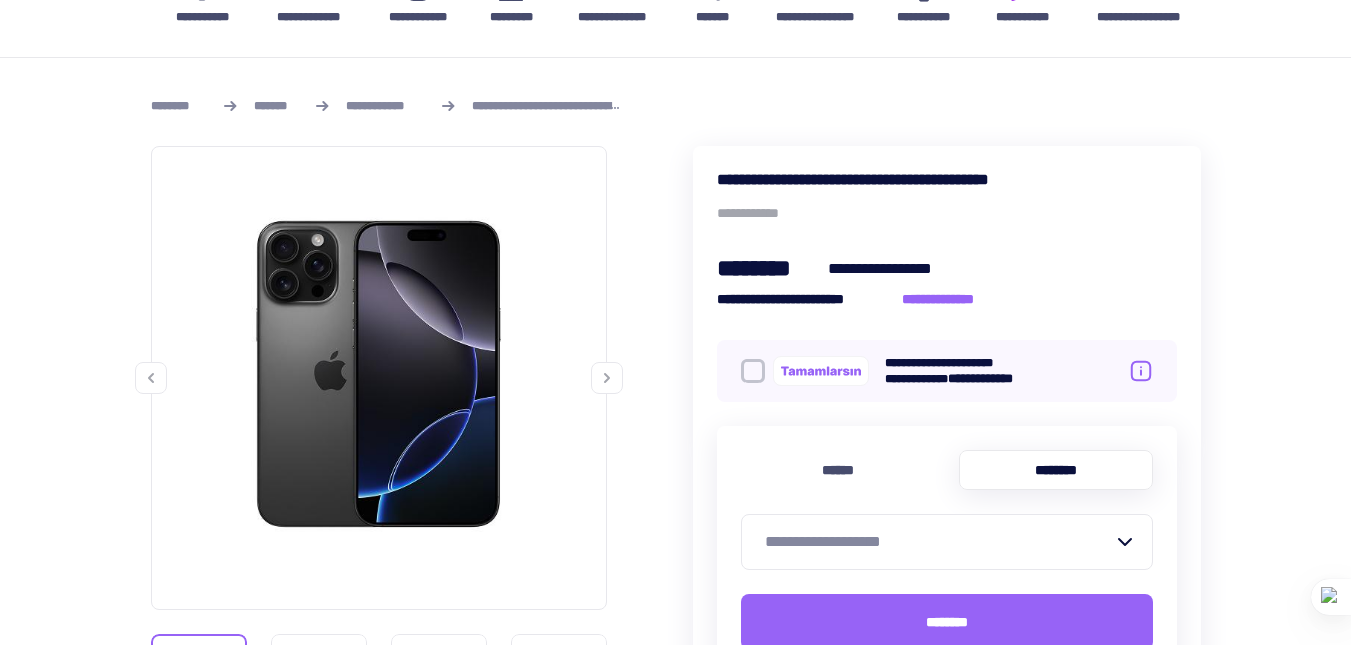 click on "**********" at bounding box center [939, 542] 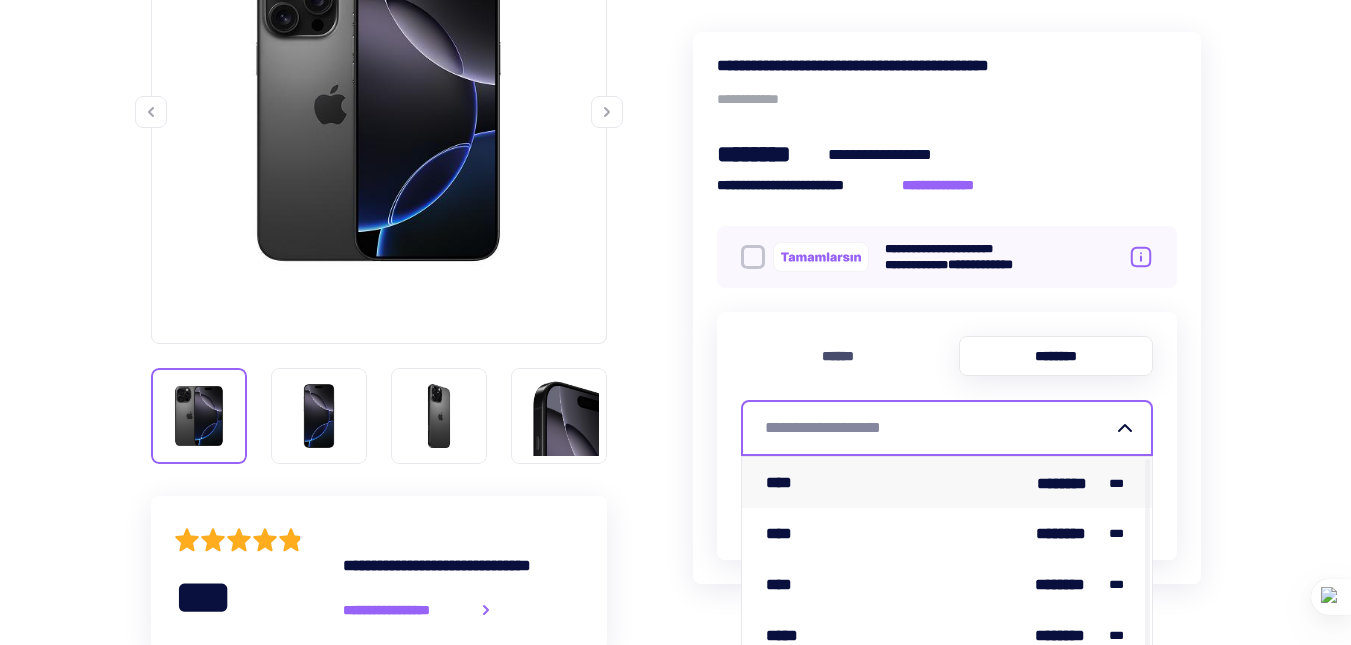scroll, scrollTop: 500, scrollLeft: 0, axis: vertical 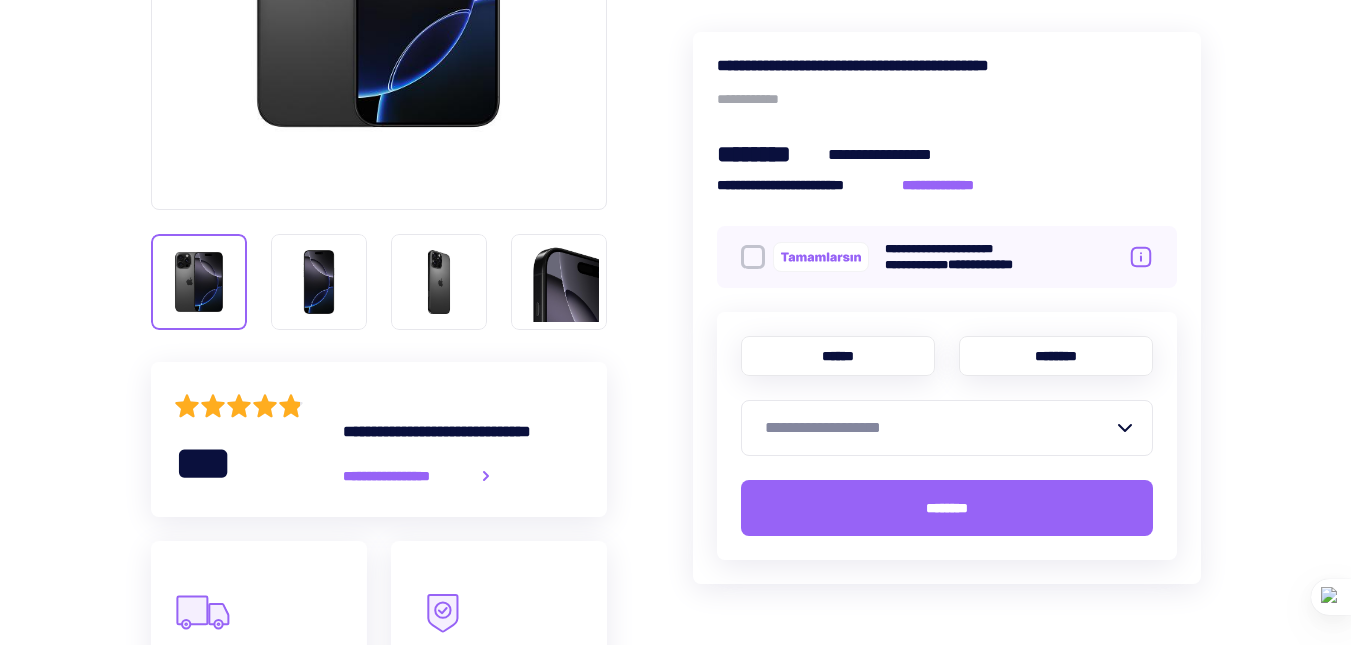 click on "******" at bounding box center [838, 356] 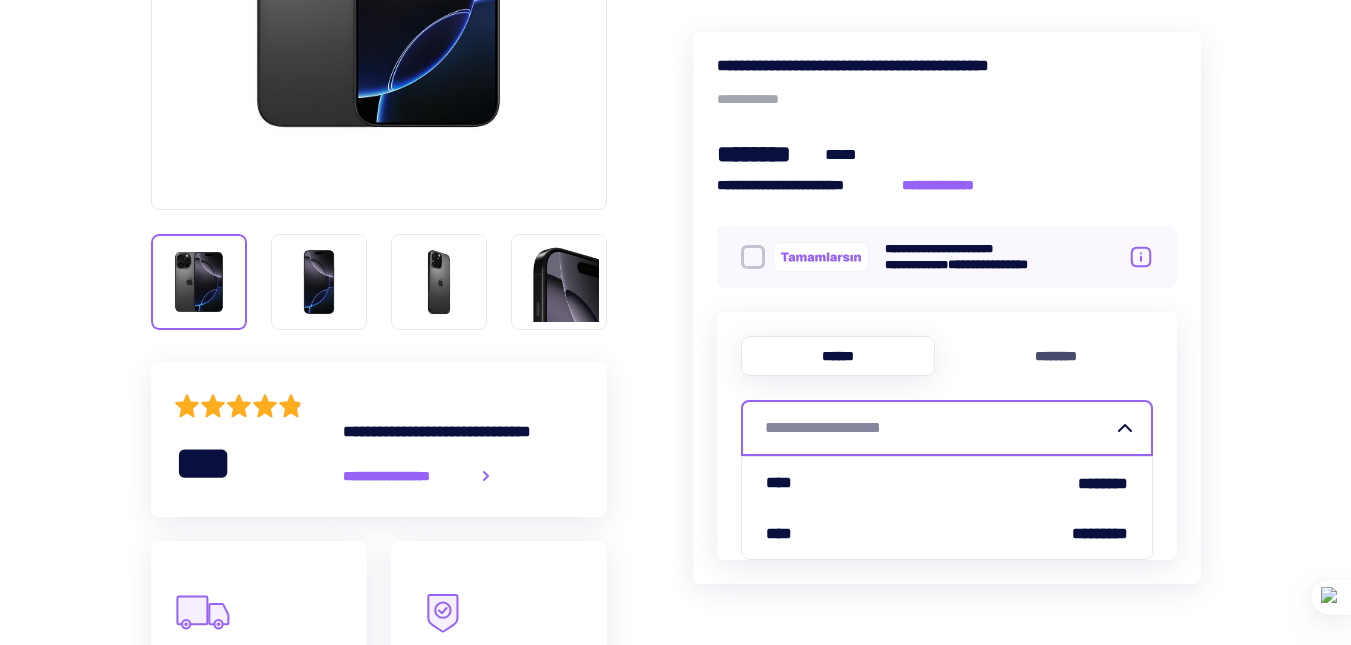 click on "**********" at bounding box center [939, 428] 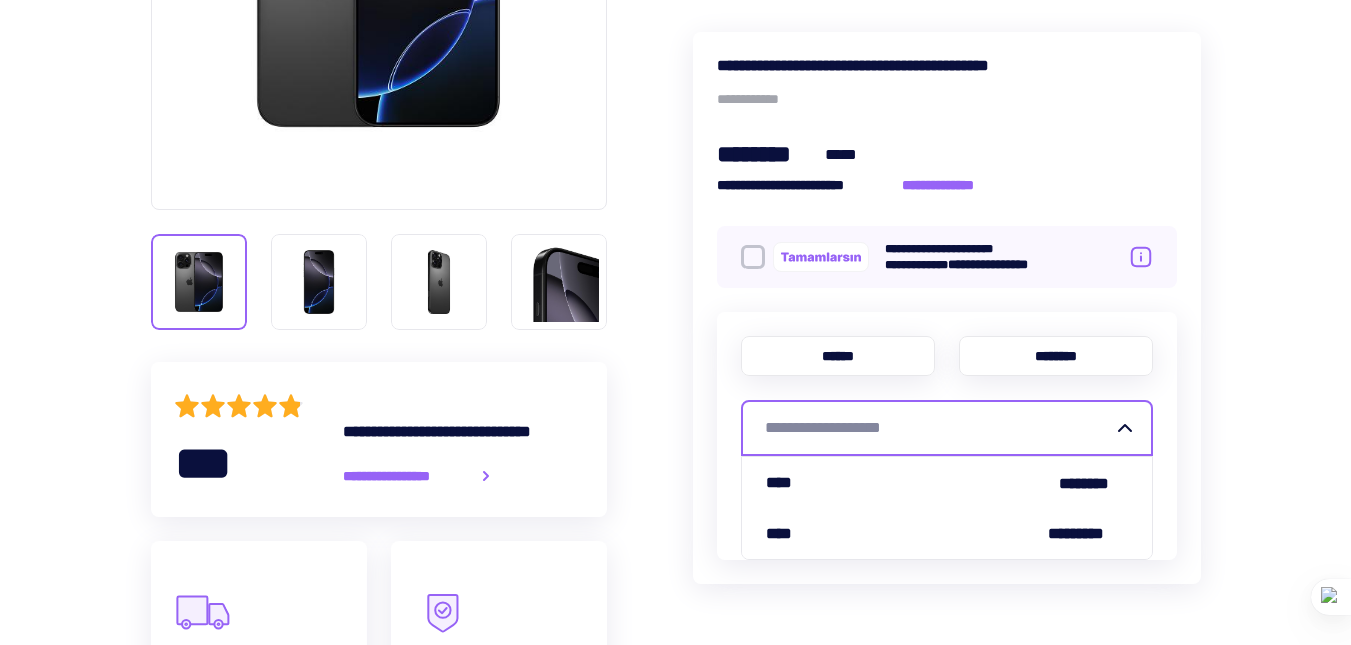 click on "********" at bounding box center [1056, 356] 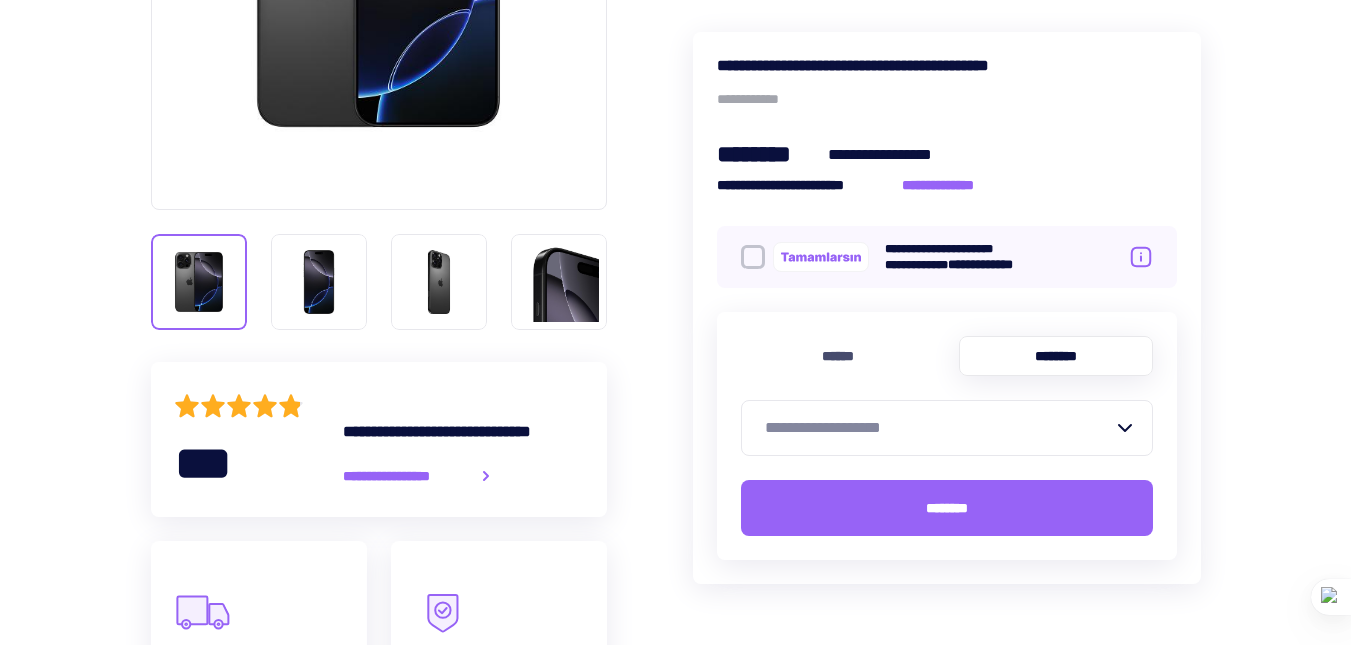 click on "**********" at bounding box center (939, 428) 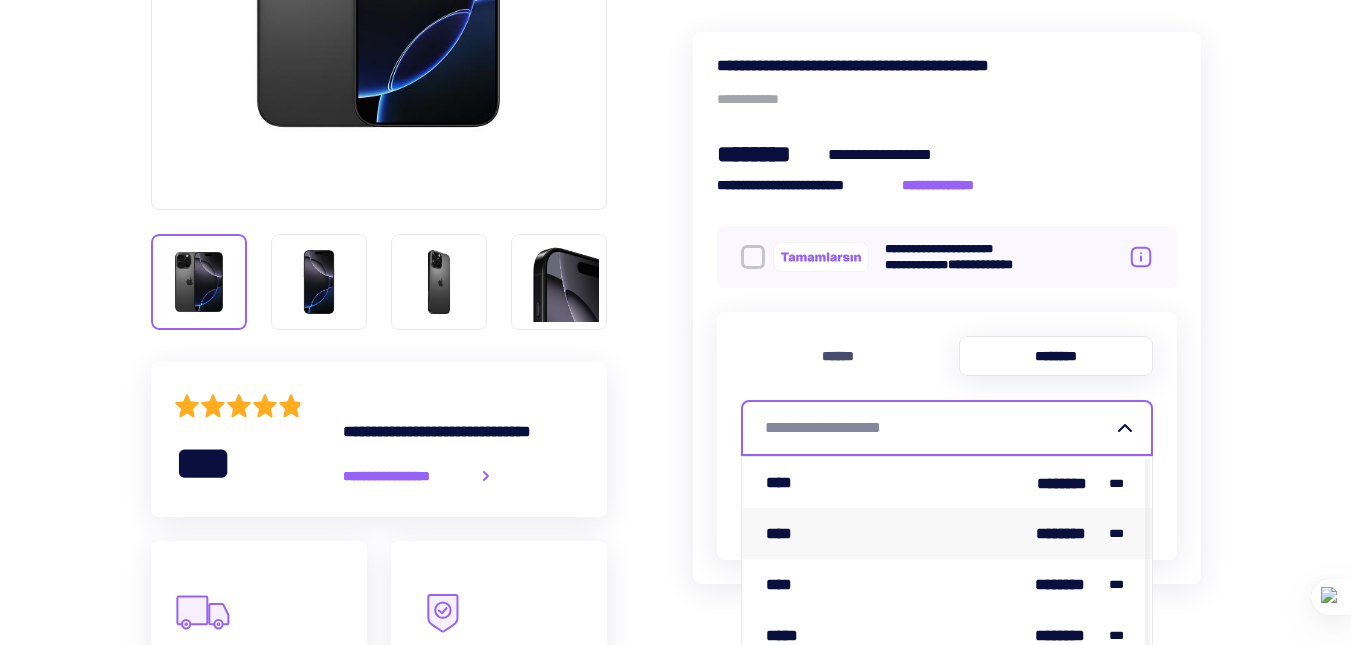 scroll, scrollTop: 4, scrollLeft: 0, axis: vertical 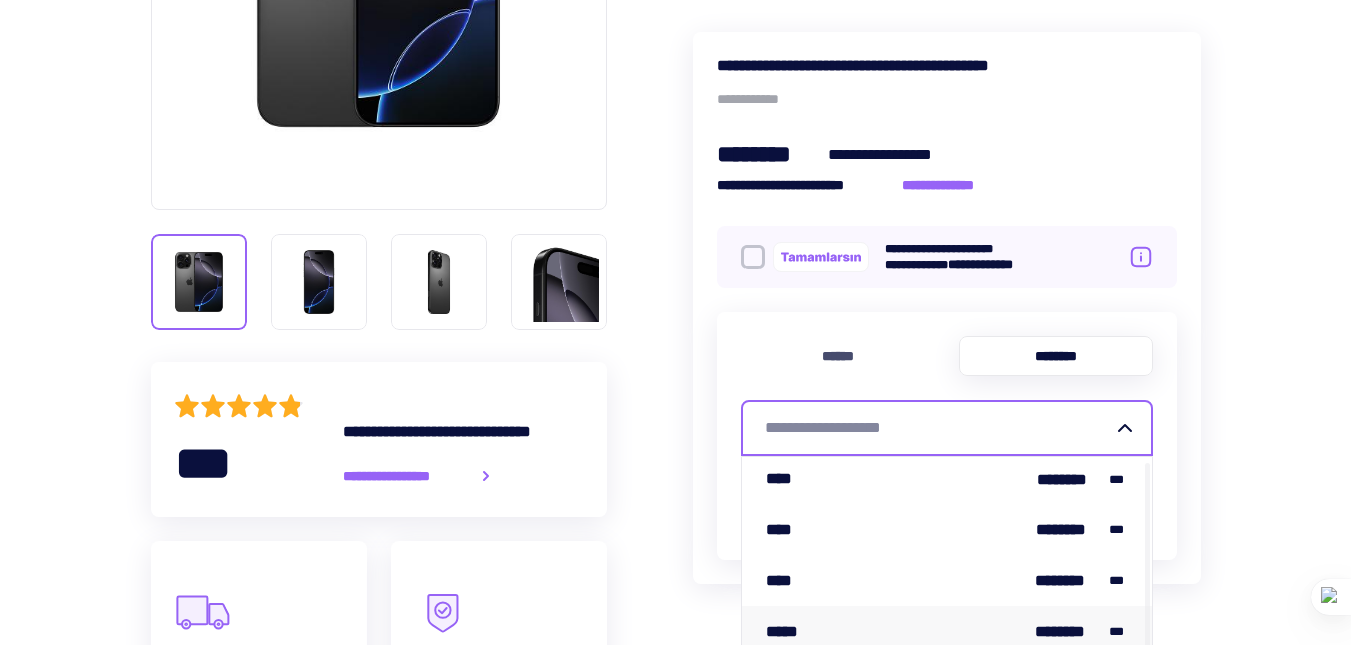click on "***** ******** ***" at bounding box center (947, 631) 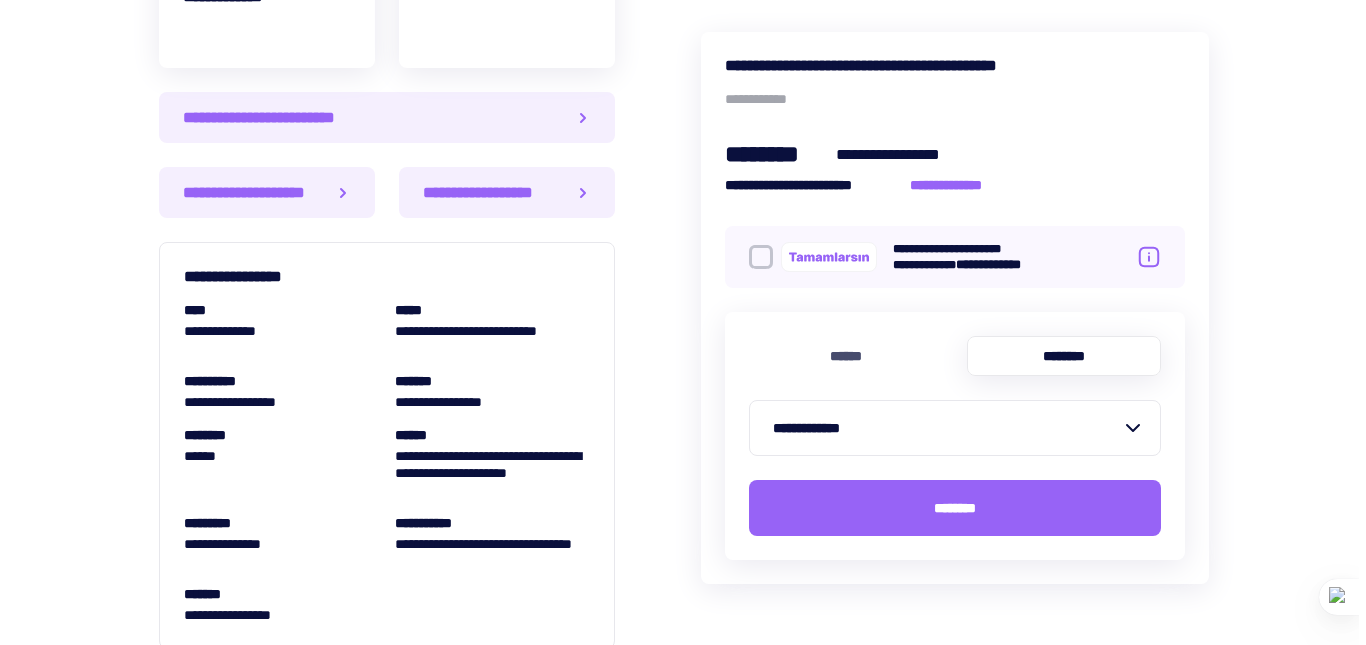 scroll, scrollTop: 1600, scrollLeft: 0, axis: vertical 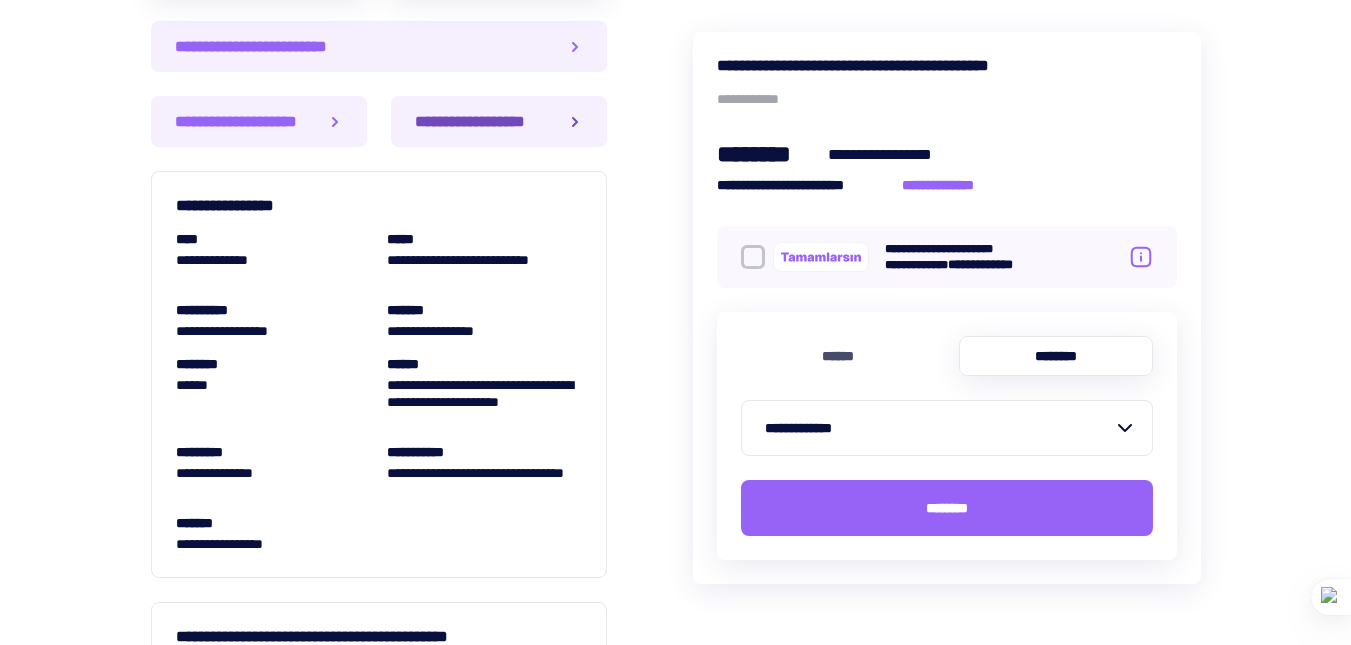 click on "**********" at bounding box center [478, 121] 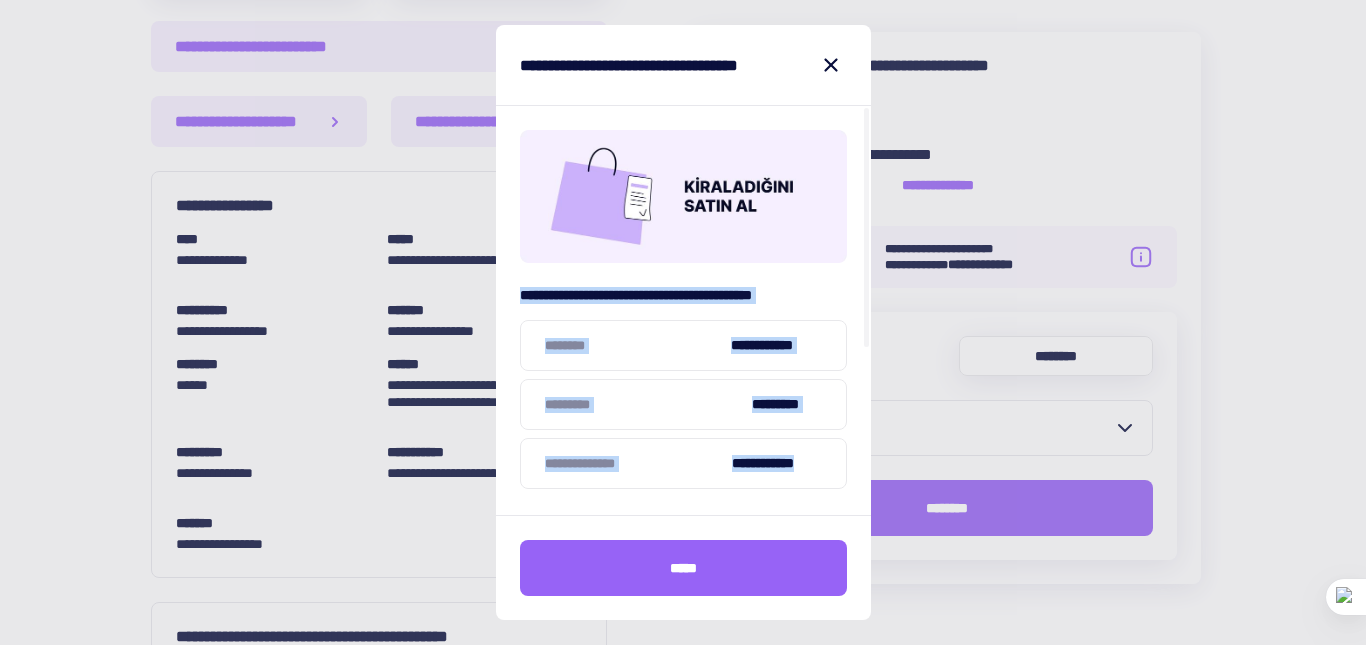 drag, startPoint x: 522, startPoint y: 298, endPoint x: 818, endPoint y: 467, distance: 340.84747 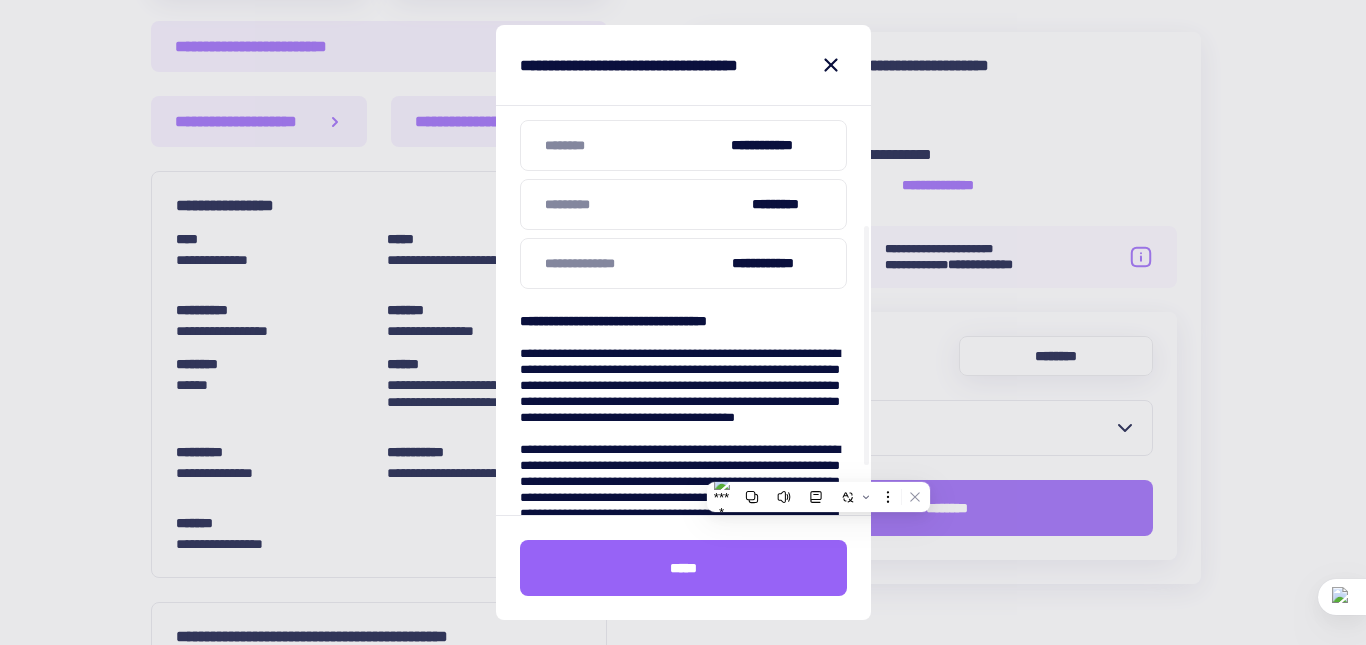 click on "**********" at bounding box center (683, 458) 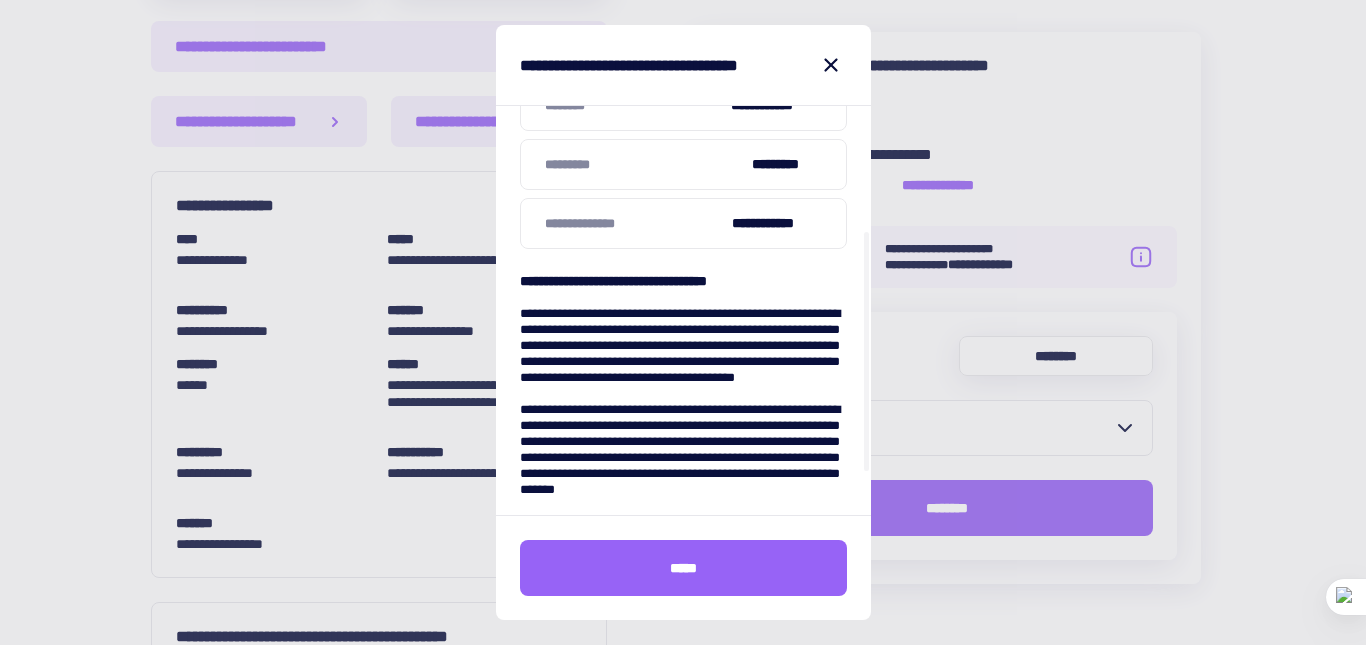 scroll, scrollTop: 279, scrollLeft: 0, axis: vertical 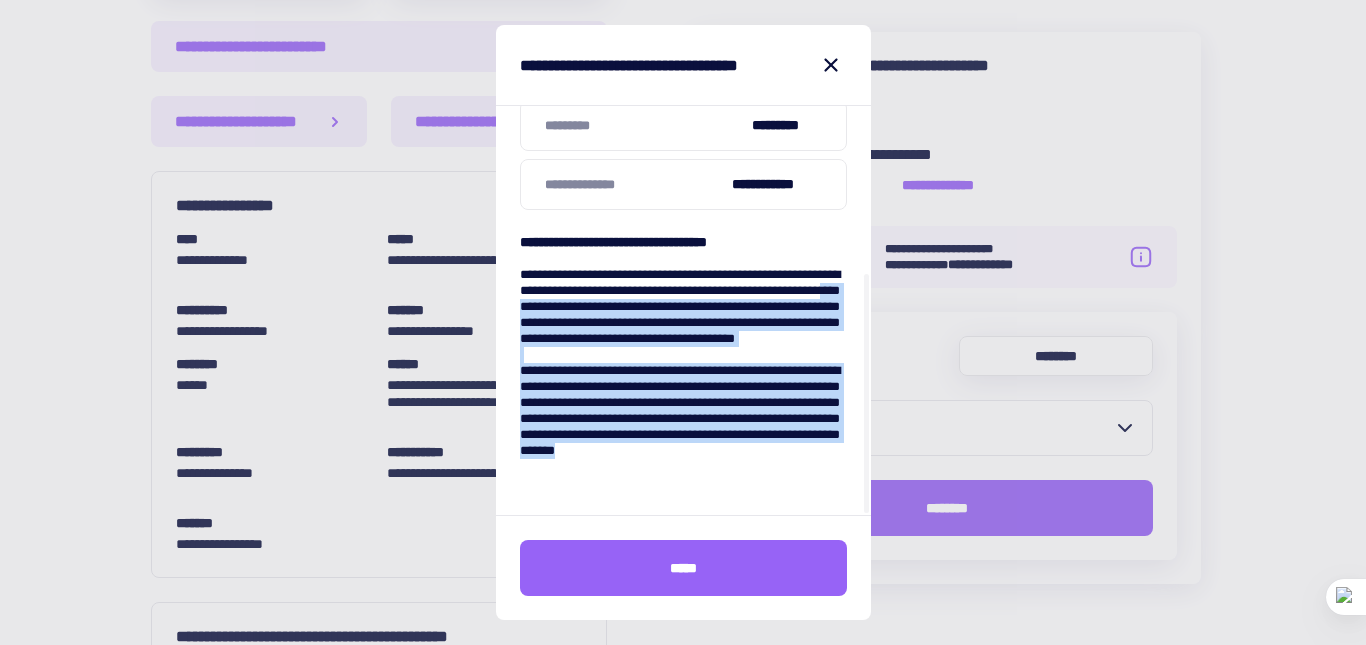 drag, startPoint x: 652, startPoint y: 300, endPoint x: 813, endPoint y: 482, distance: 242.99178 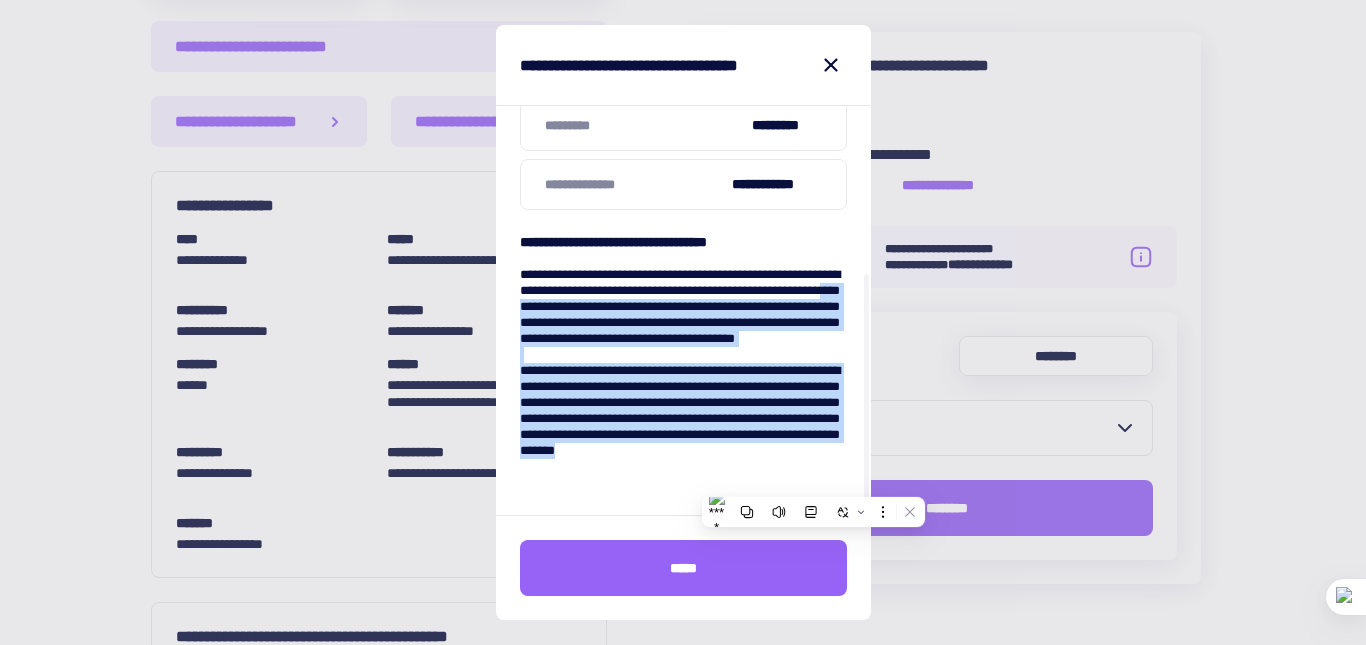 click on "**********" at bounding box center (683, 379) 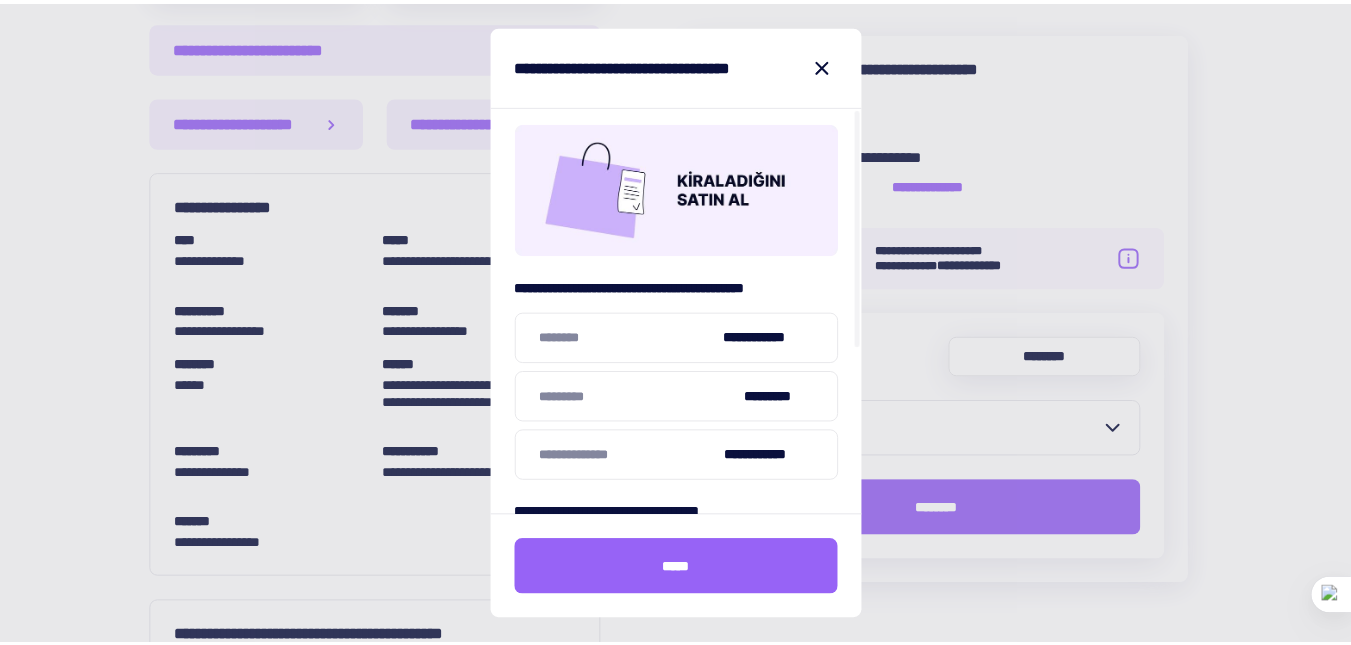 scroll, scrollTop: 0, scrollLeft: 0, axis: both 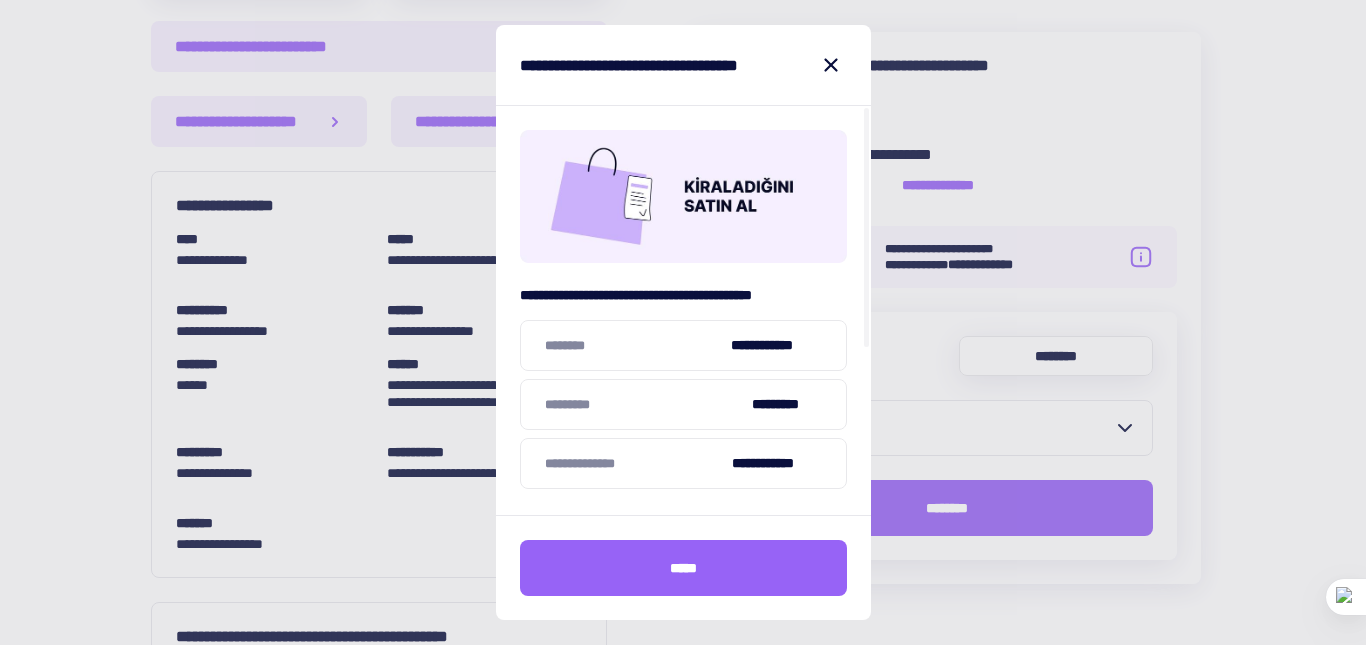 click on "*****" at bounding box center [683, 568] 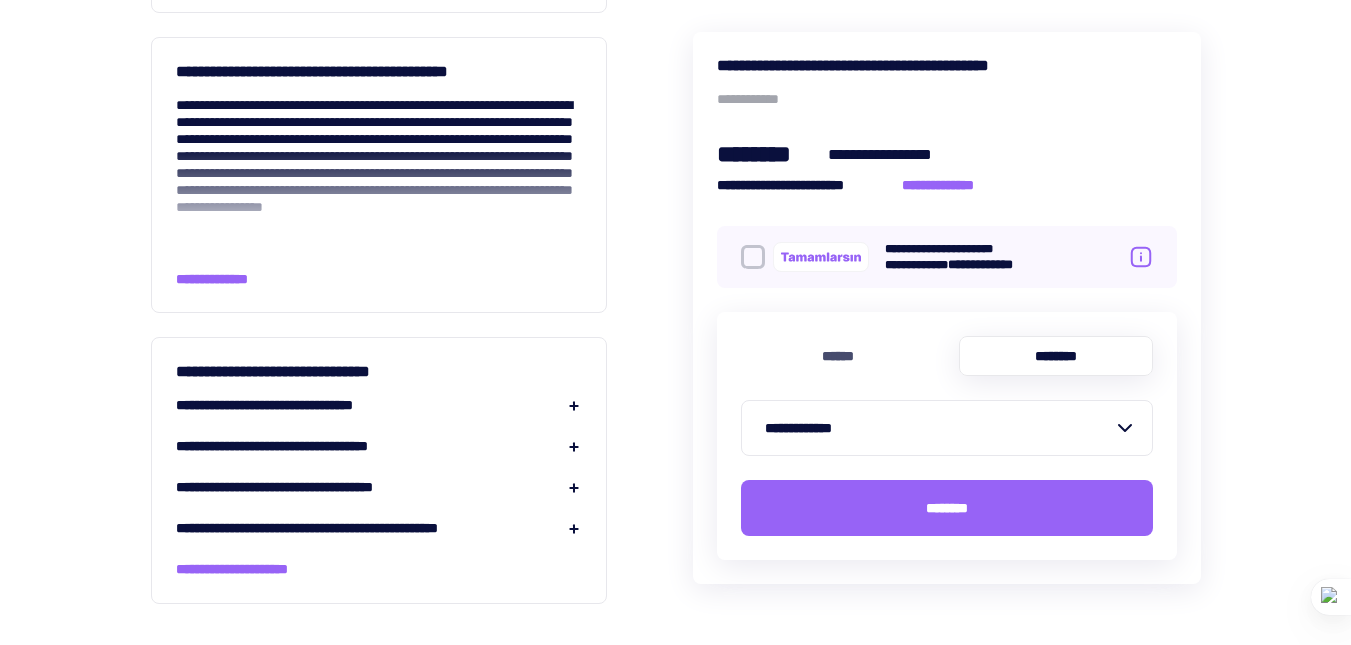 scroll, scrollTop: 2200, scrollLeft: 0, axis: vertical 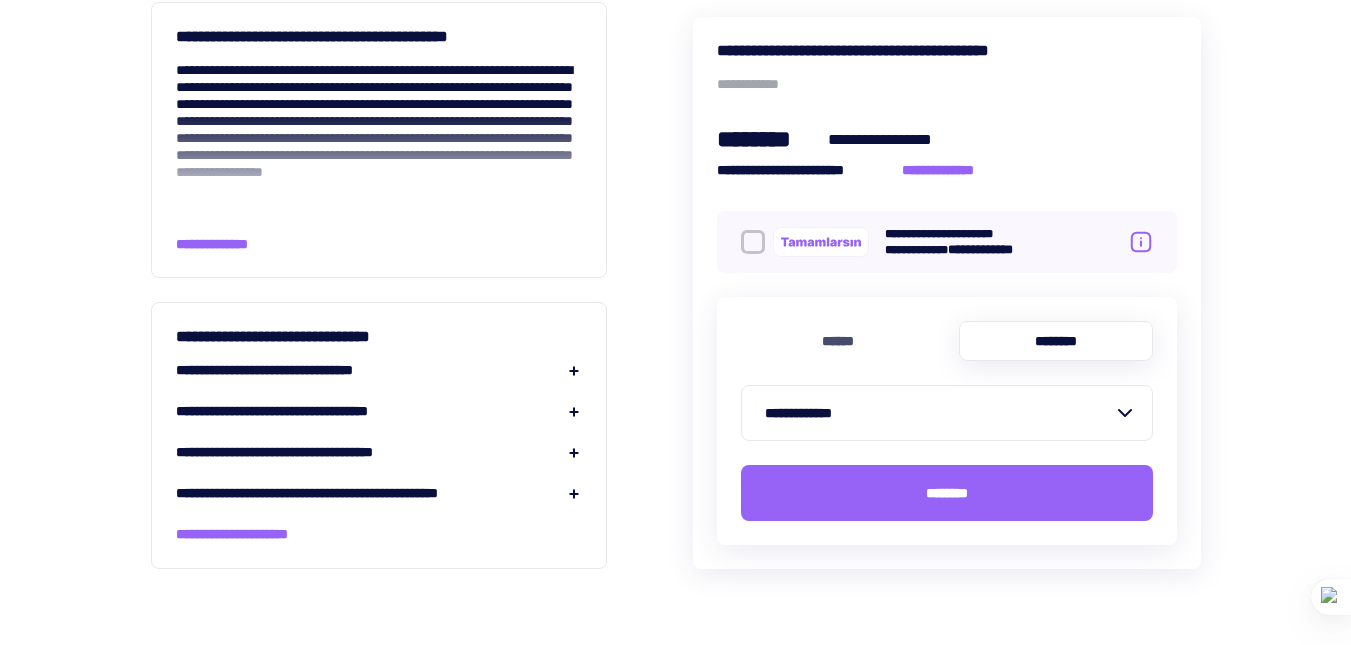 click on "**********" at bounding box center [294, 370] 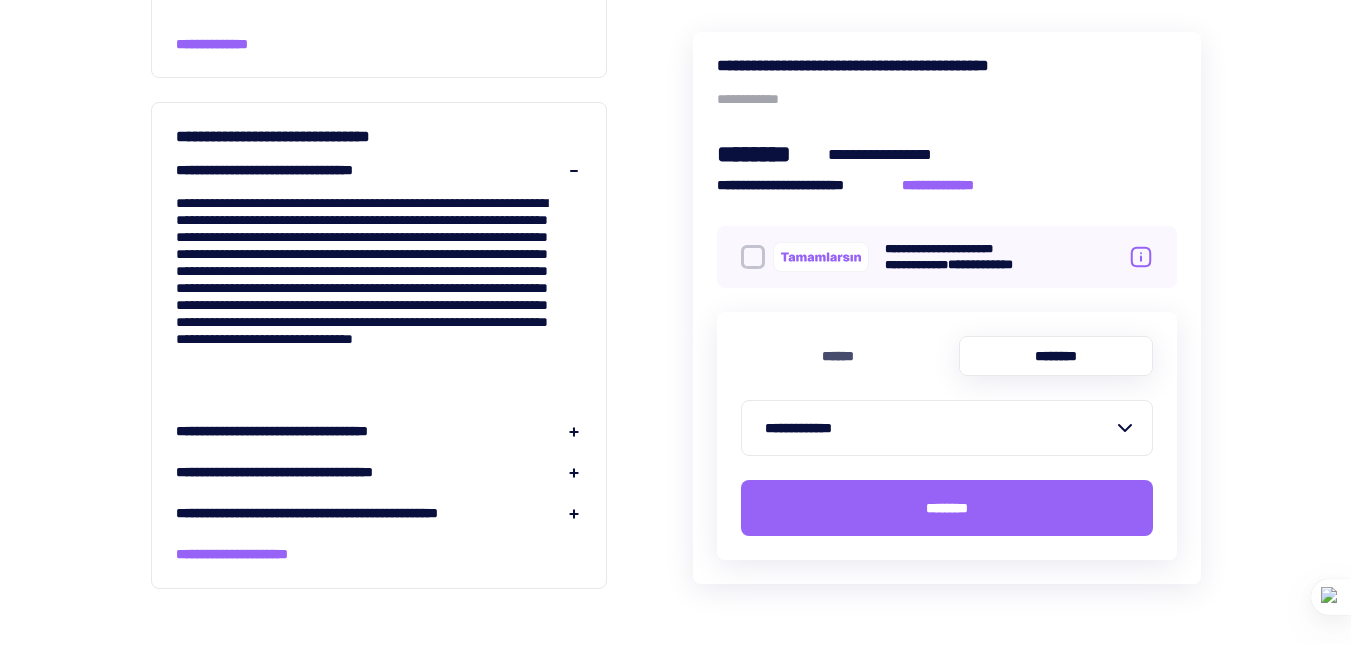 scroll, scrollTop: 2500, scrollLeft: 0, axis: vertical 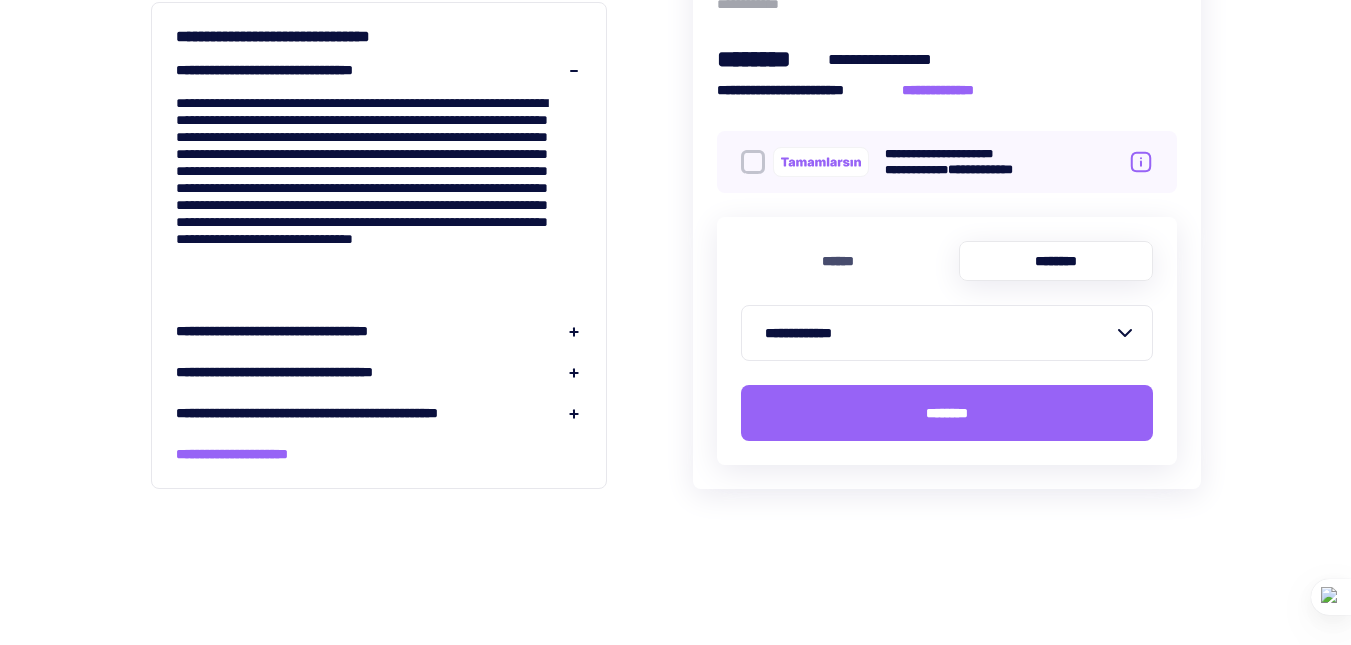 click on "**********" at bounding box center (305, 372) 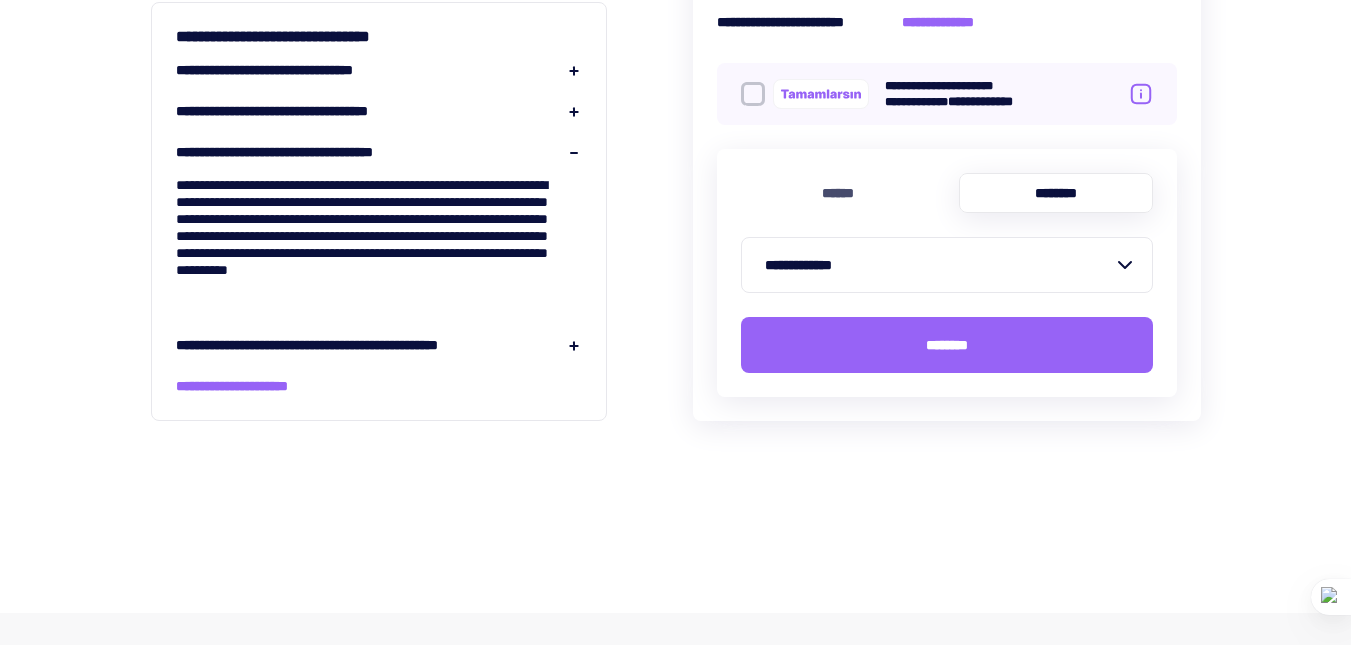click on "**********" at bounding box center (361, 345) 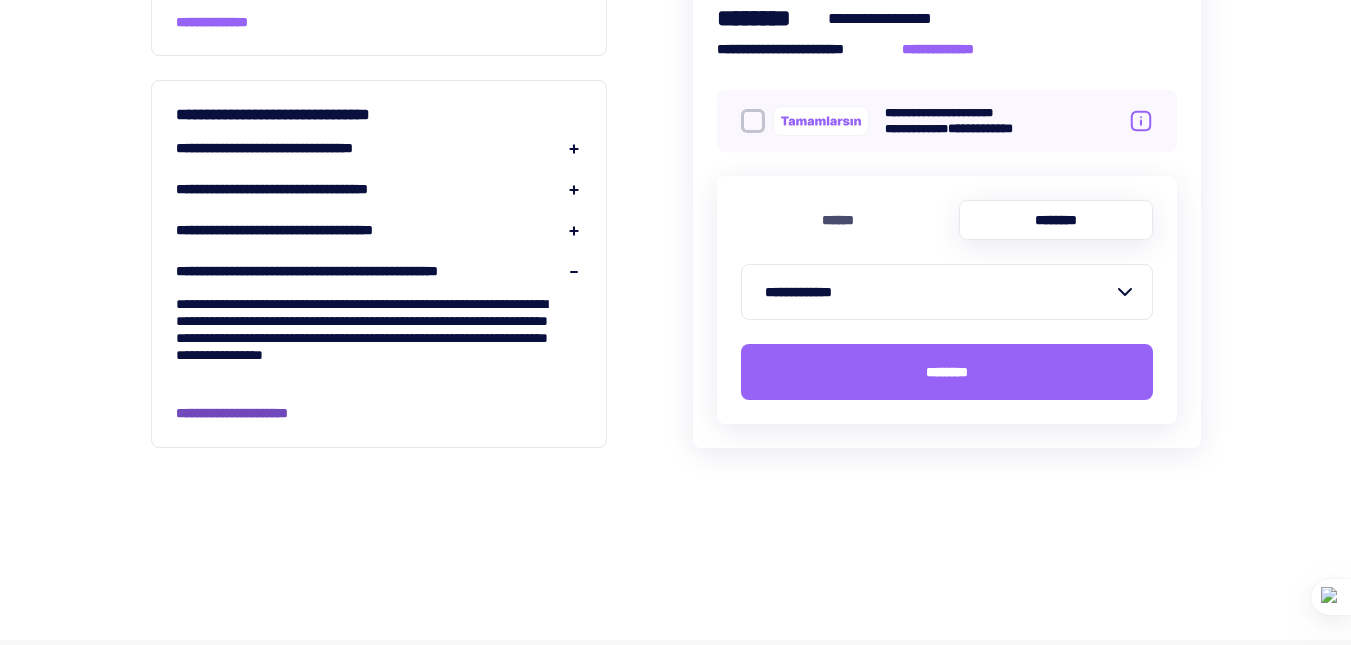 scroll, scrollTop: 2400, scrollLeft: 0, axis: vertical 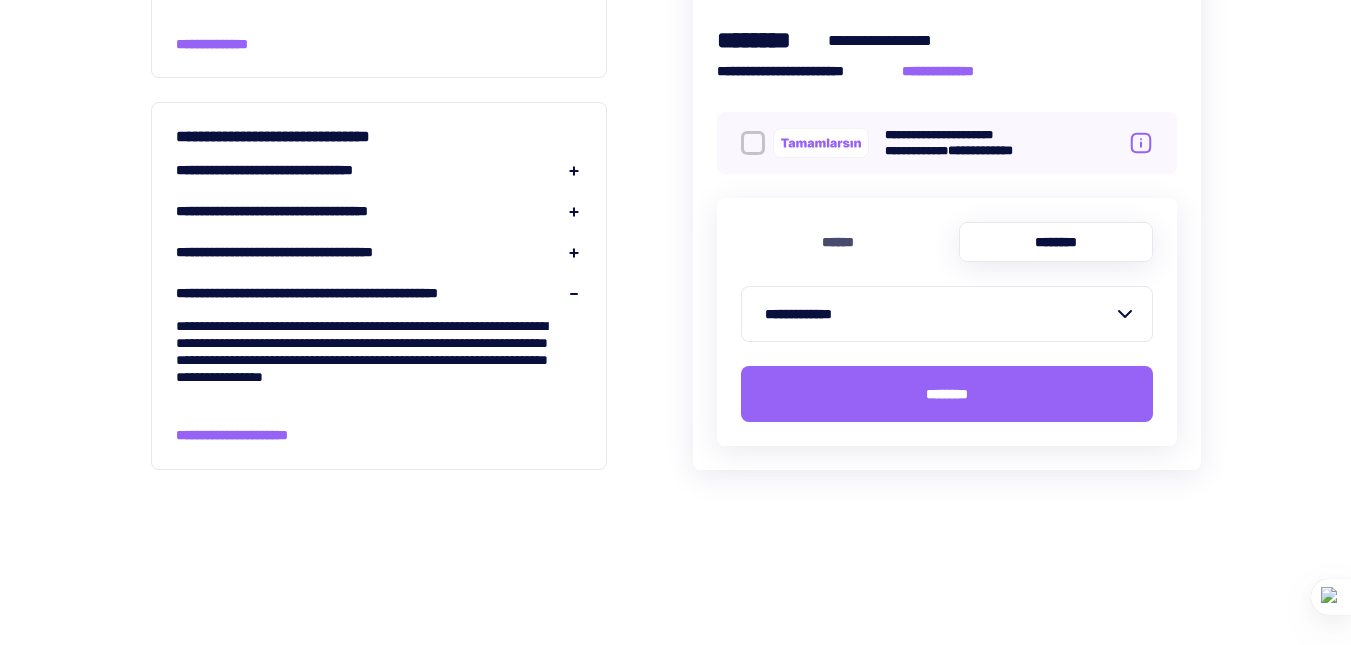 click on "**********" at bounding box center [379, 285] 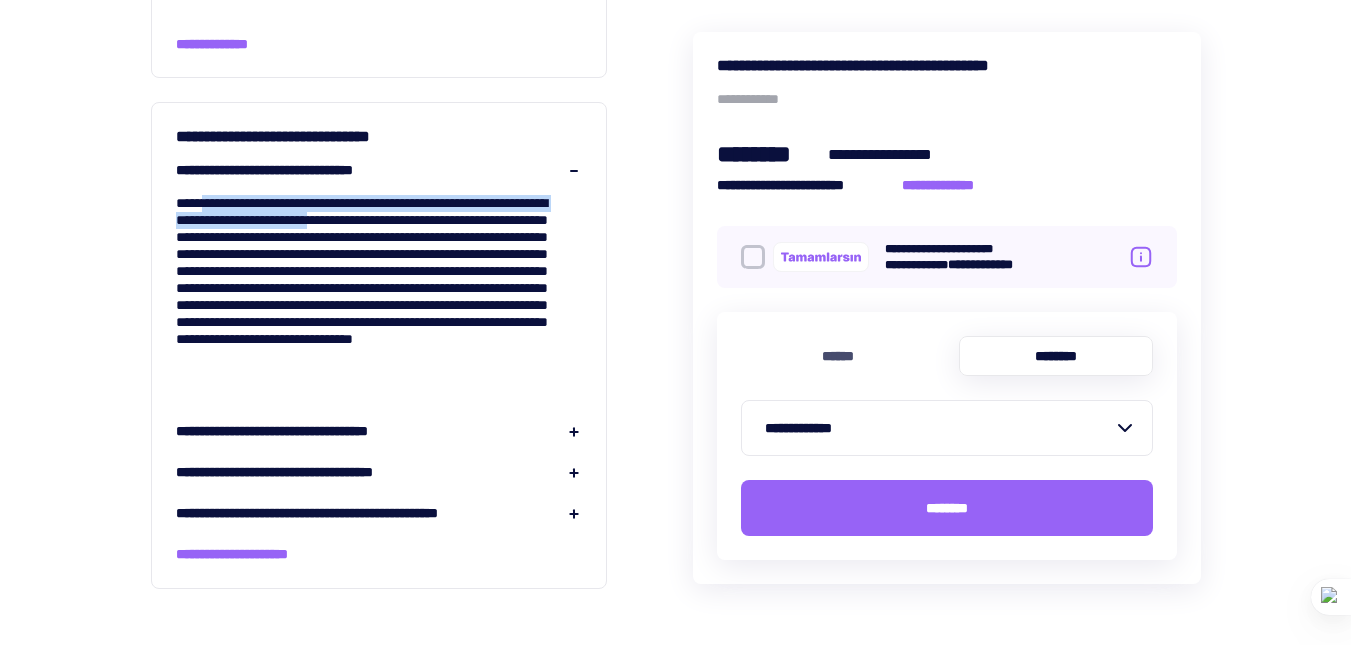 drag, startPoint x: 204, startPoint y: 206, endPoint x: 536, endPoint y: 227, distance: 332.66348 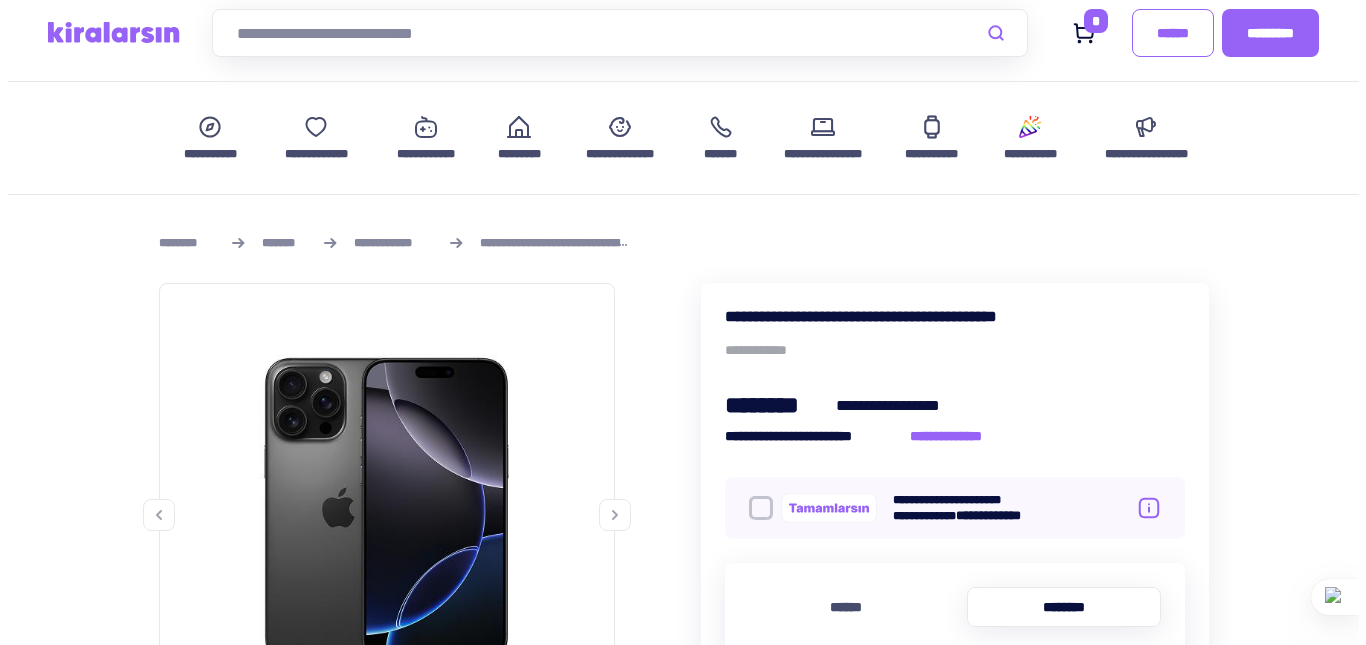 scroll, scrollTop: 0, scrollLeft: 0, axis: both 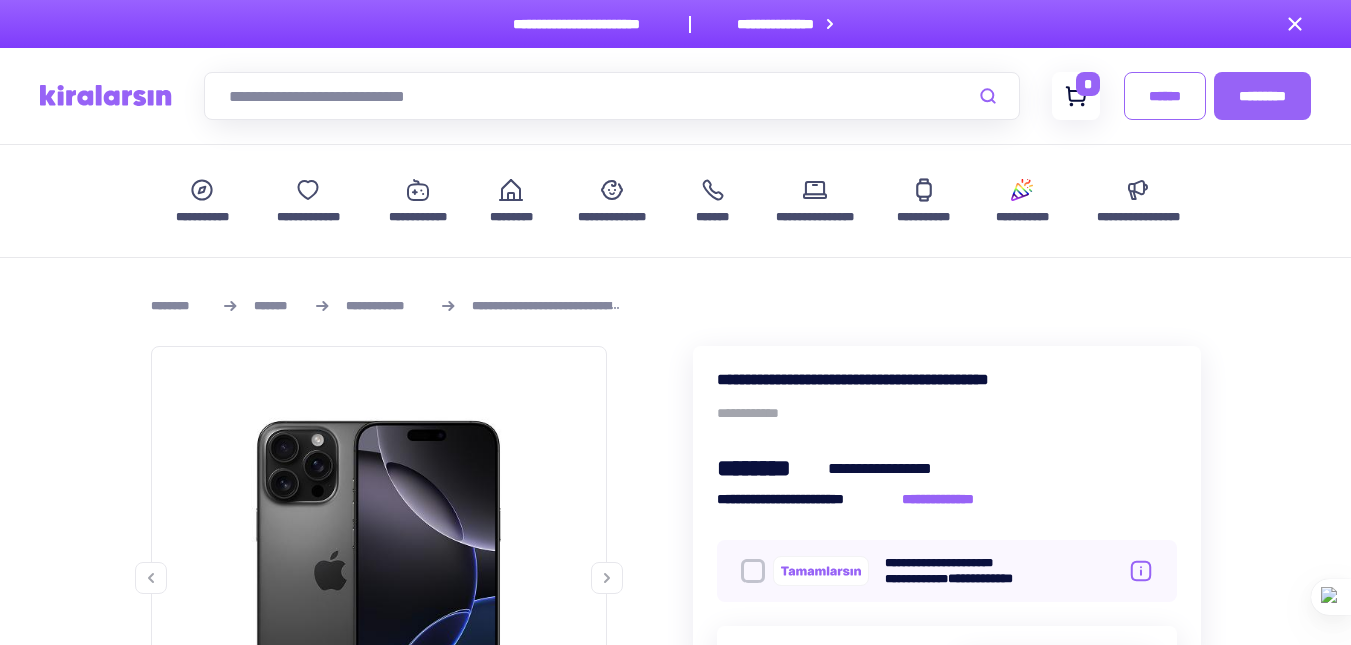 click on "*" at bounding box center [1088, 84] 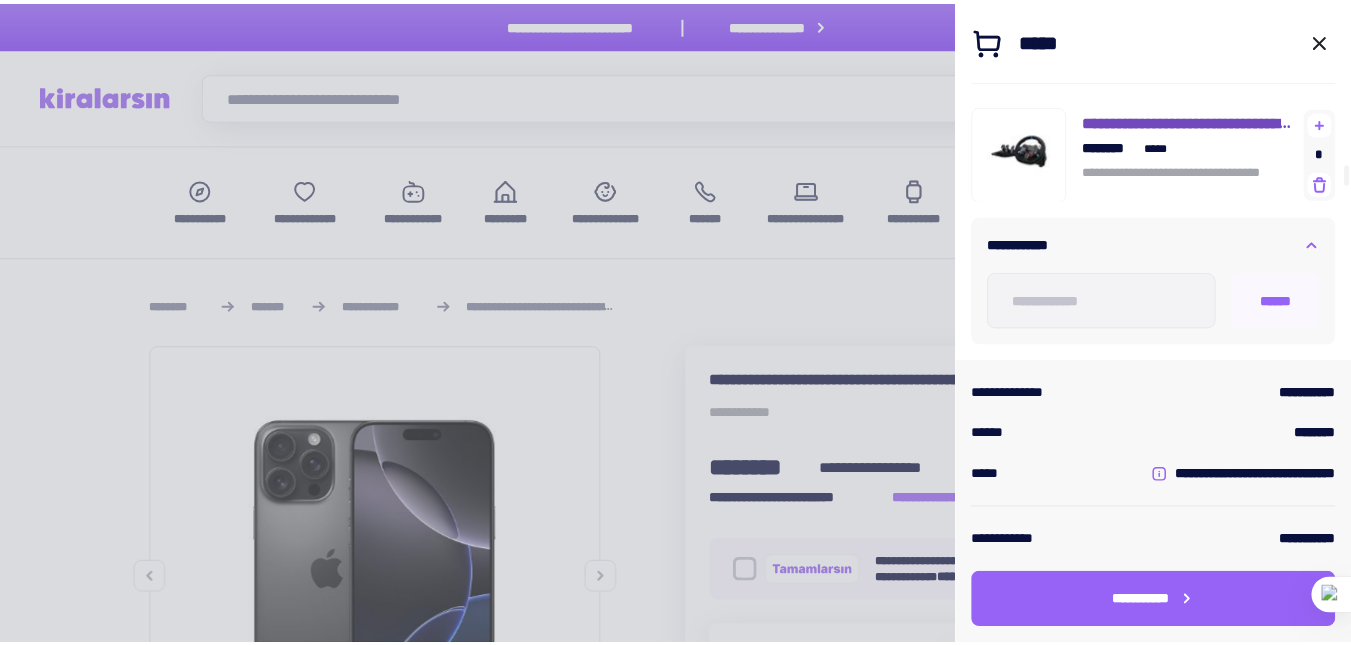 scroll, scrollTop: 591, scrollLeft: 0, axis: vertical 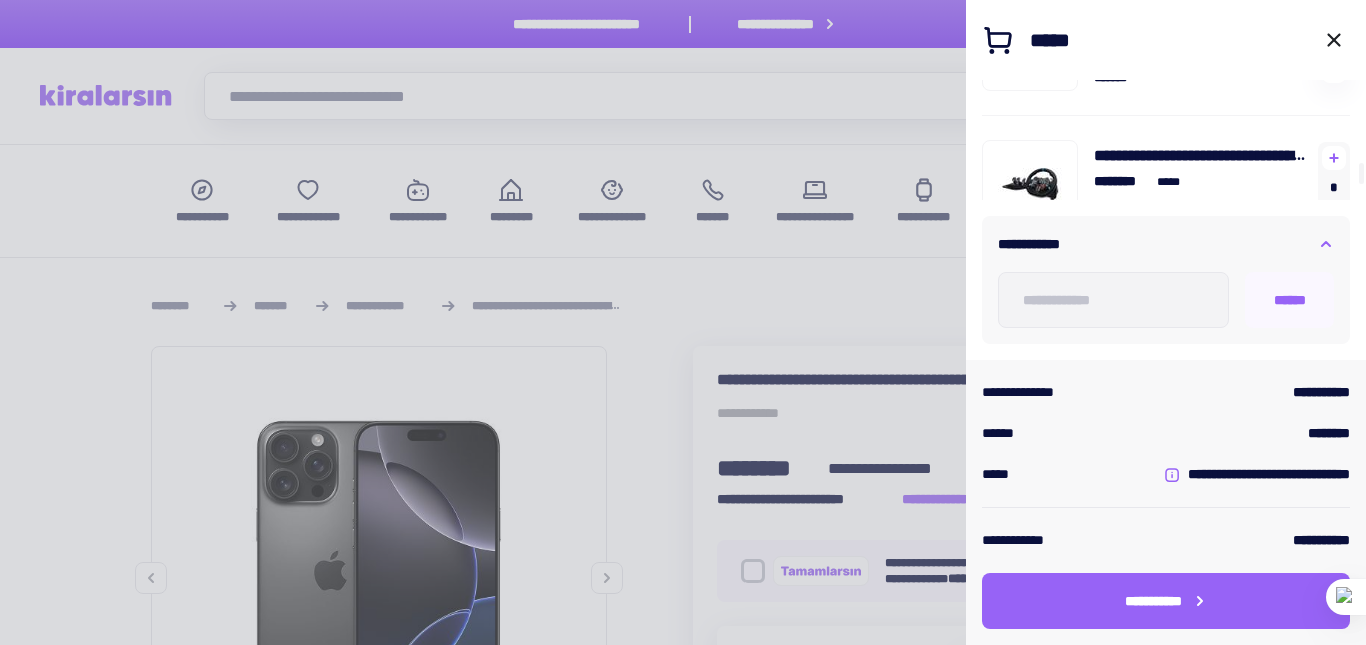 click at bounding box center [683, 322] 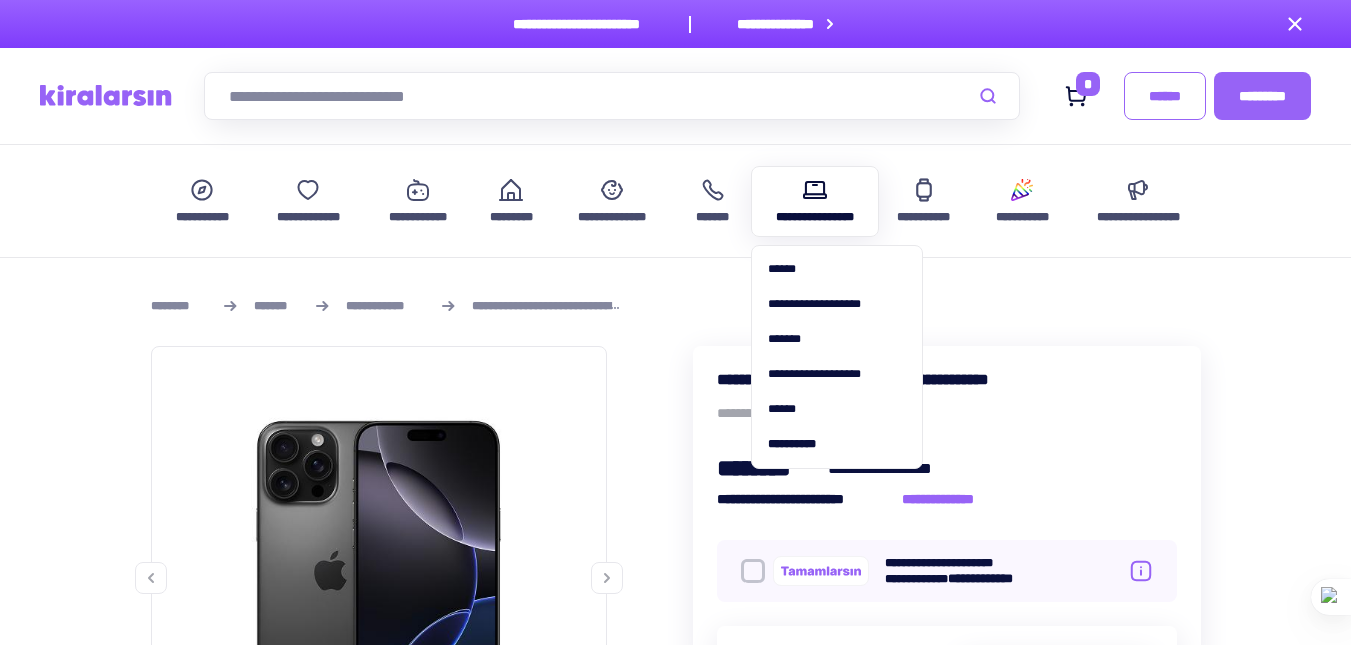 click at bounding box center (815, 190) 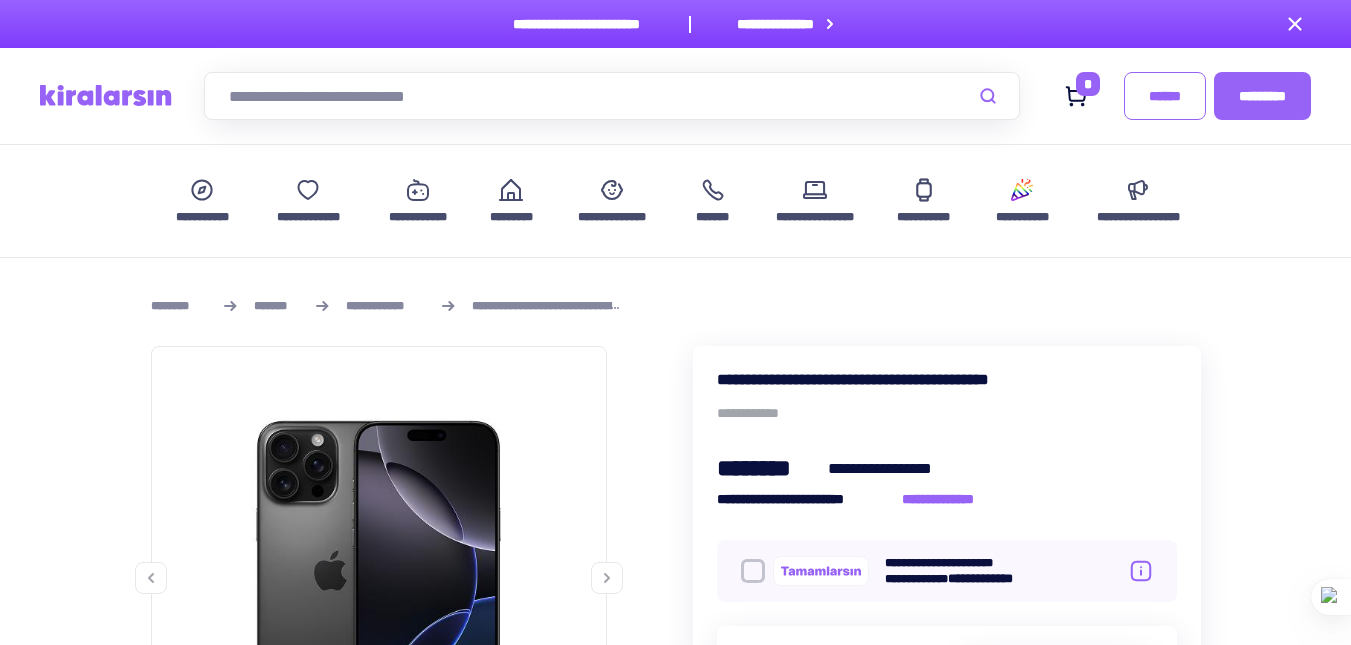 click on "**********" at bounding box center (675, 1796) 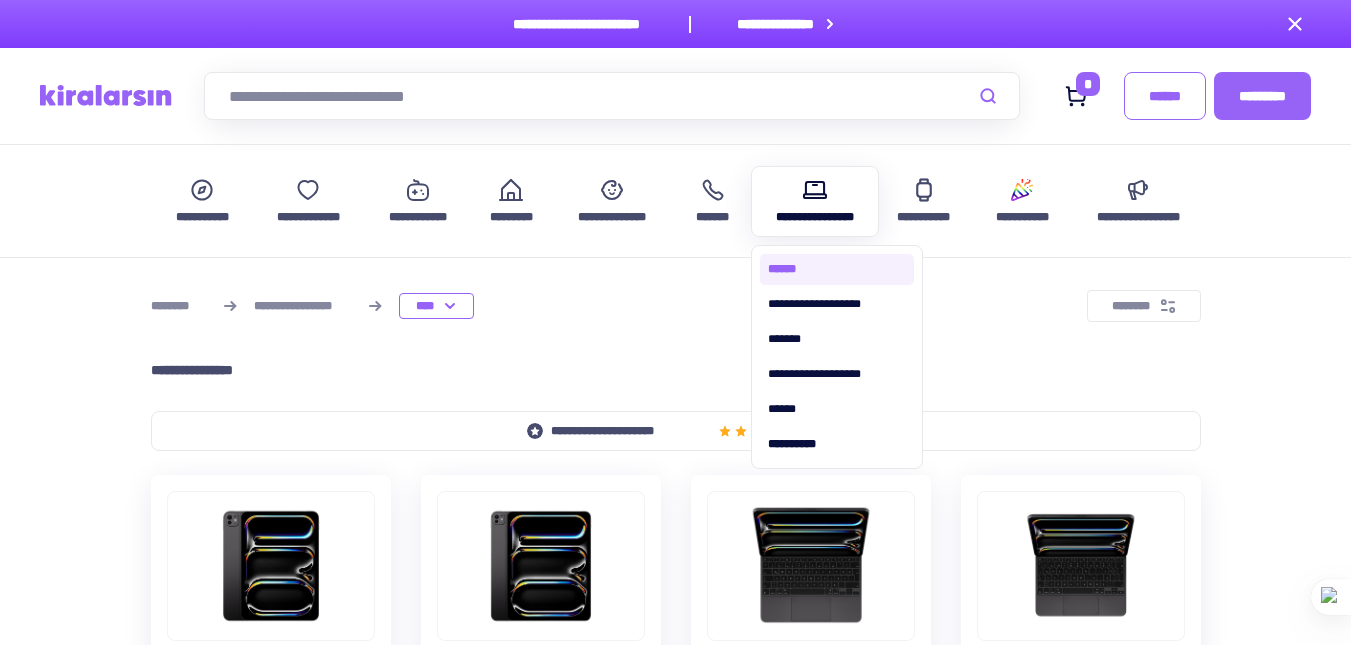 click on "******" at bounding box center (837, 269) 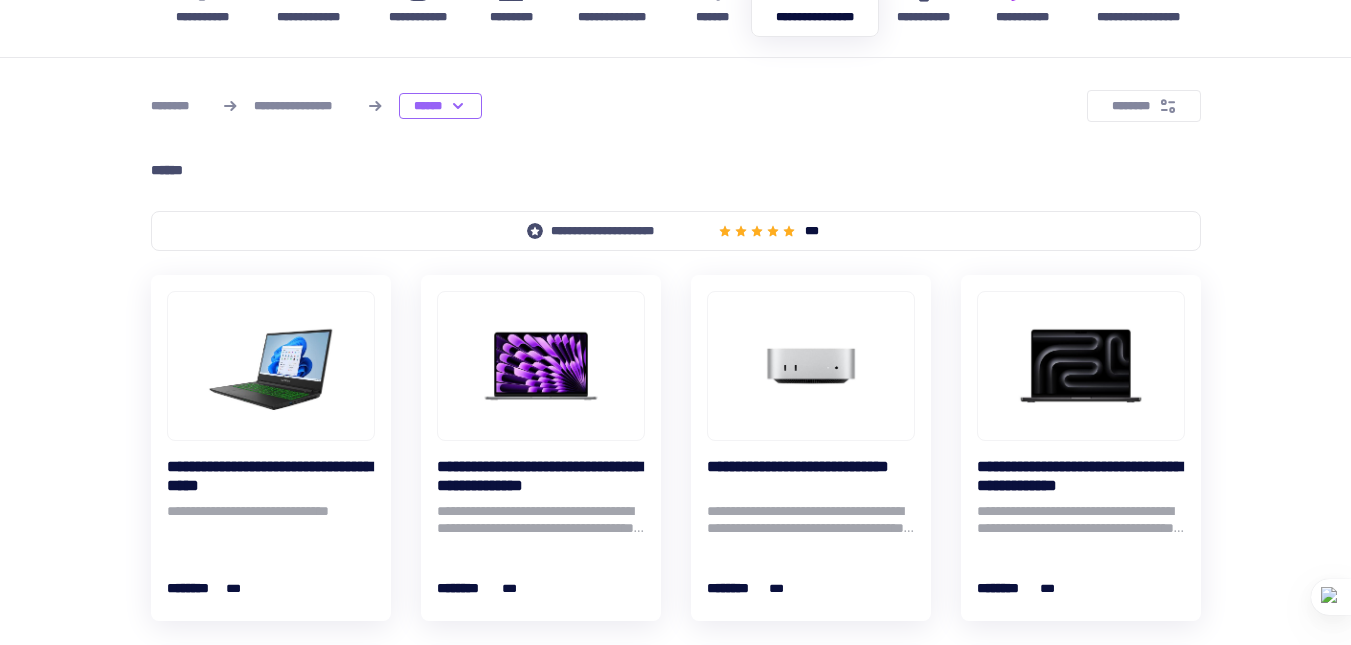 scroll, scrollTop: 0, scrollLeft: 0, axis: both 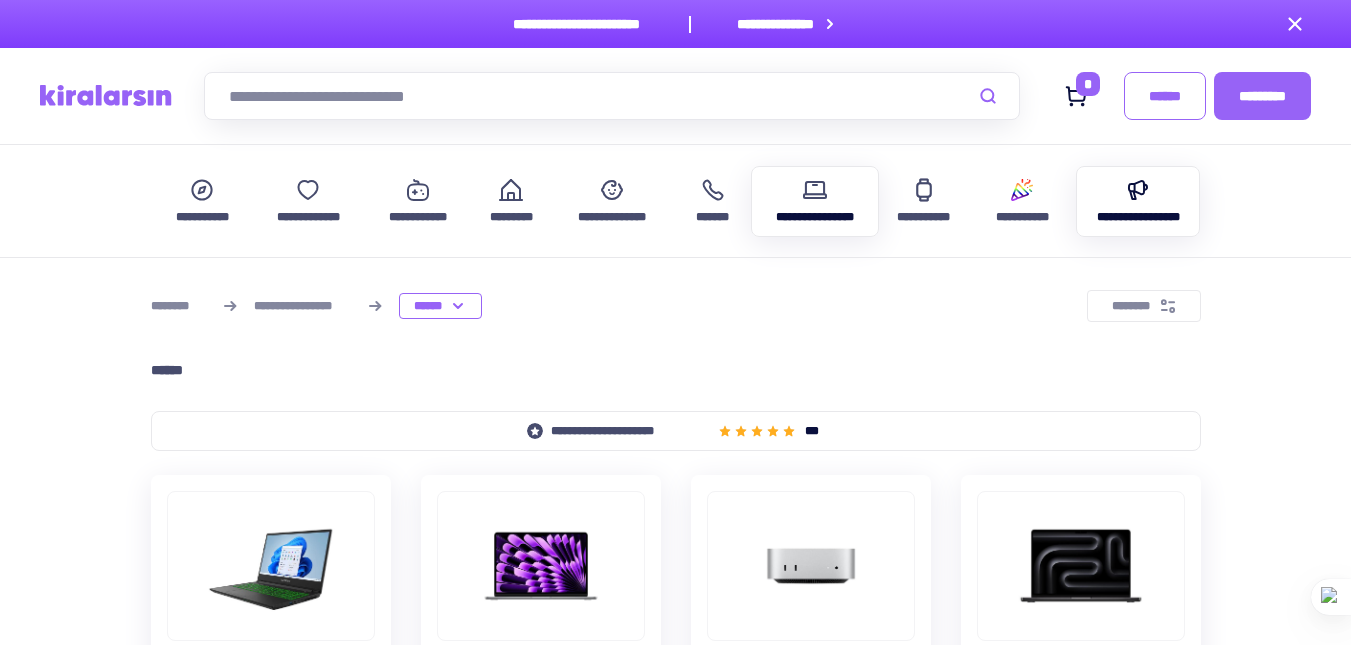 click 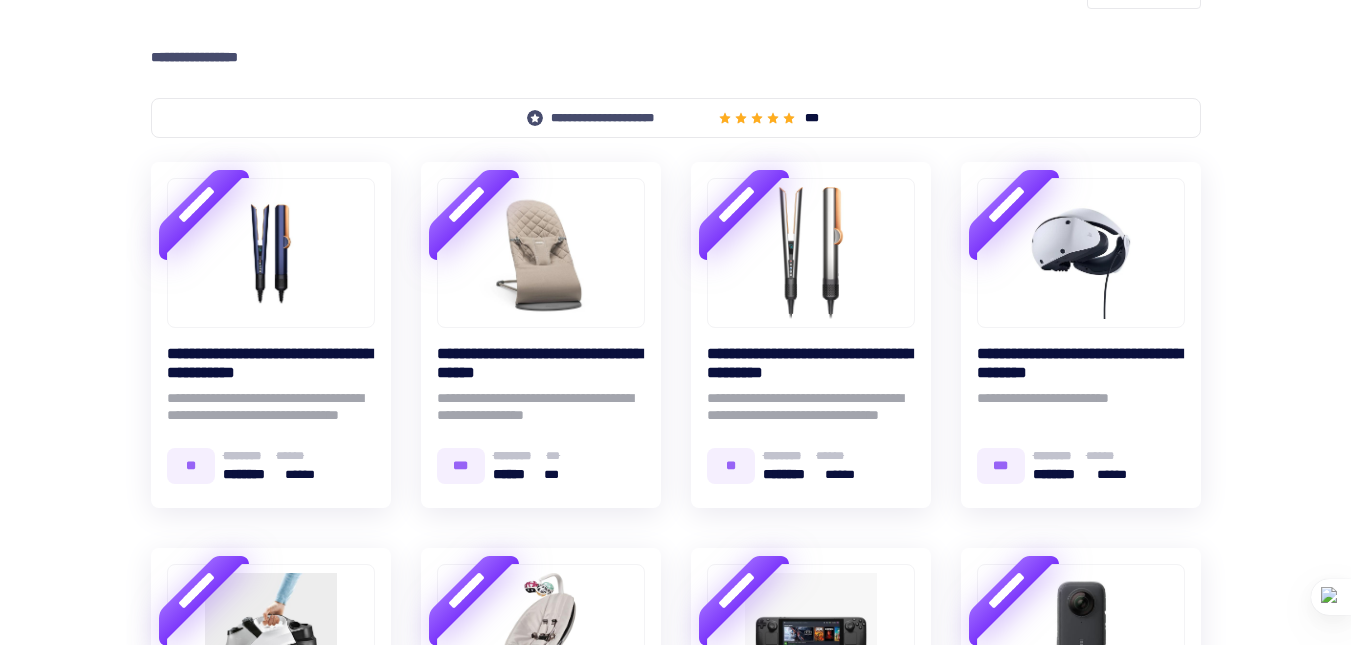 scroll, scrollTop: 300, scrollLeft: 0, axis: vertical 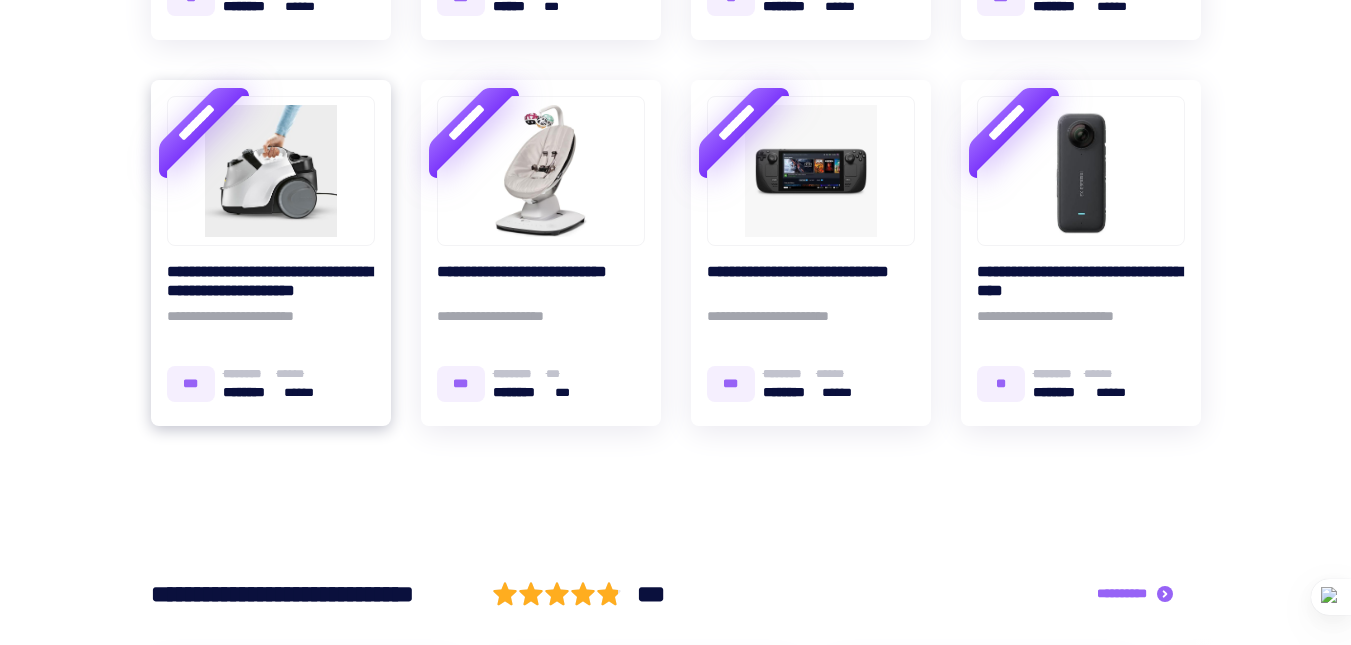 click at bounding box center [271, 171] 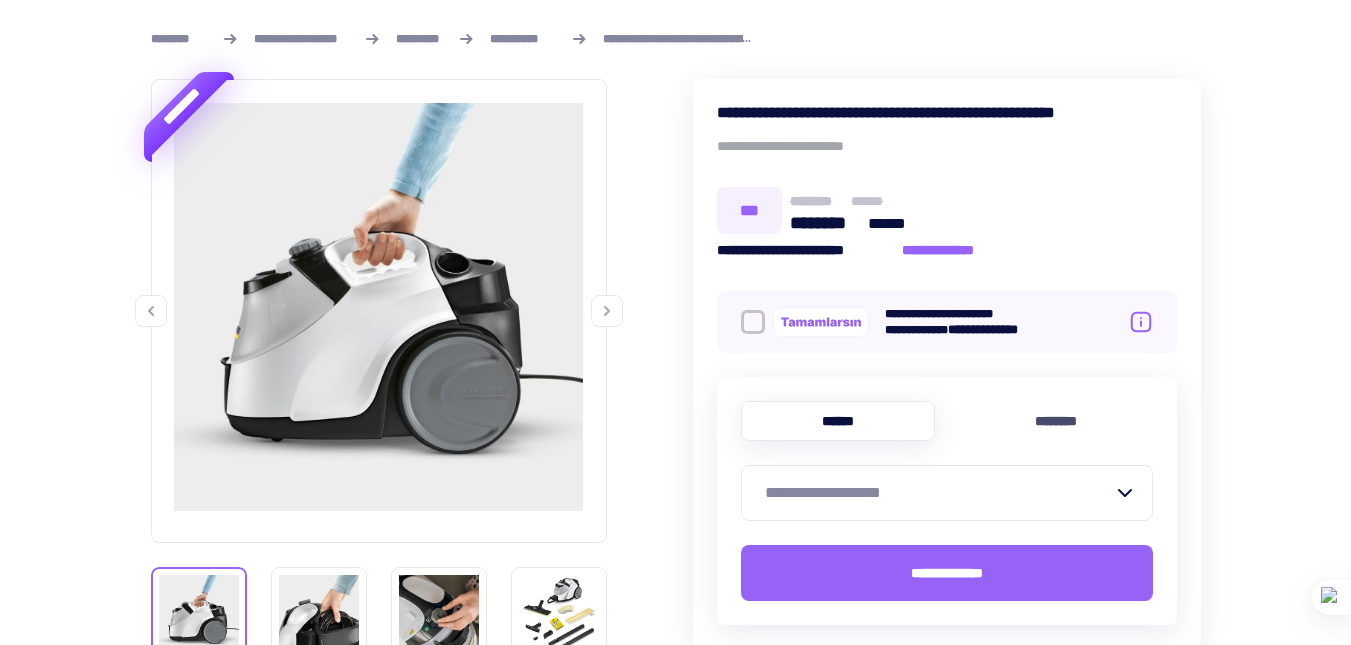 scroll, scrollTop: 400, scrollLeft: 0, axis: vertical 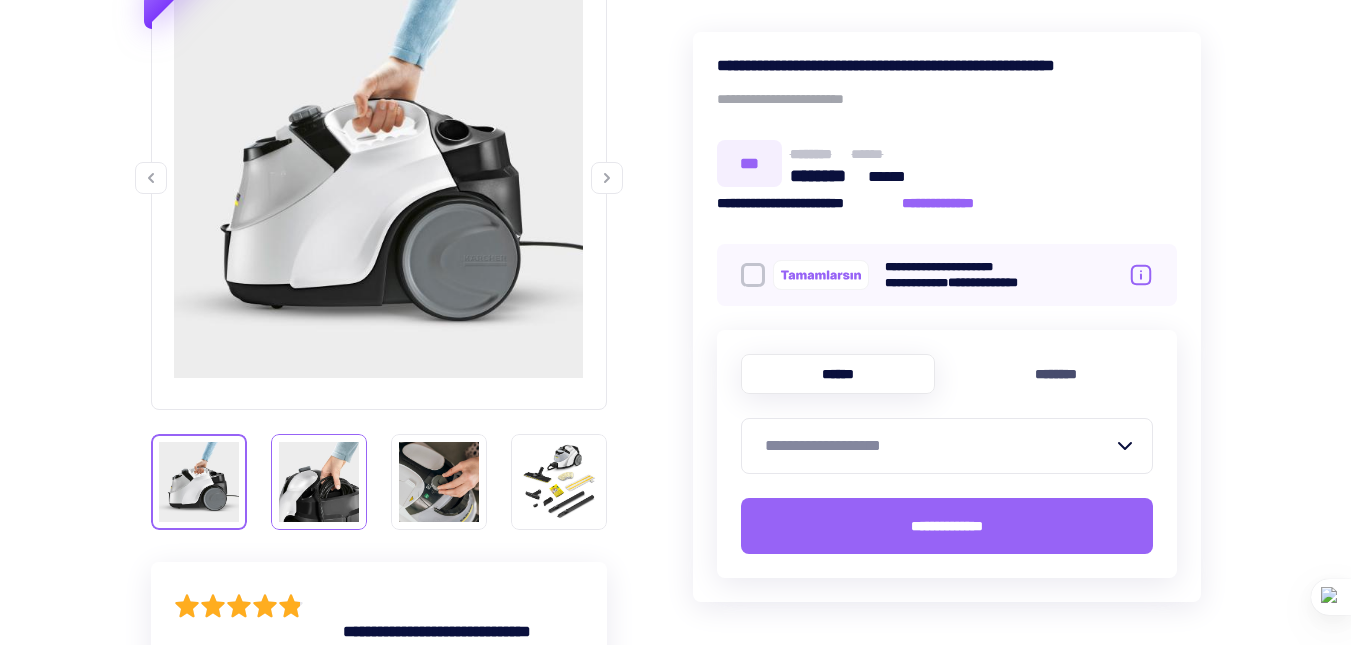 click at bounding box center (319, 482) 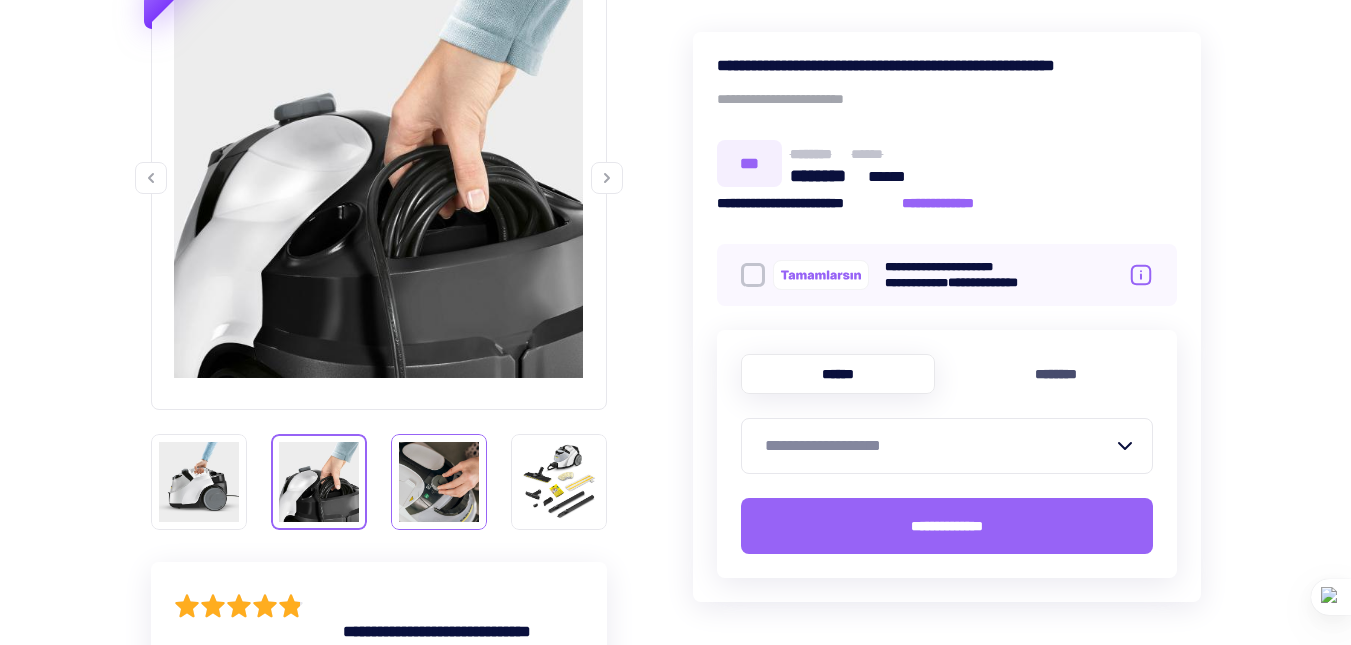 click at bounding box center [439, 482] 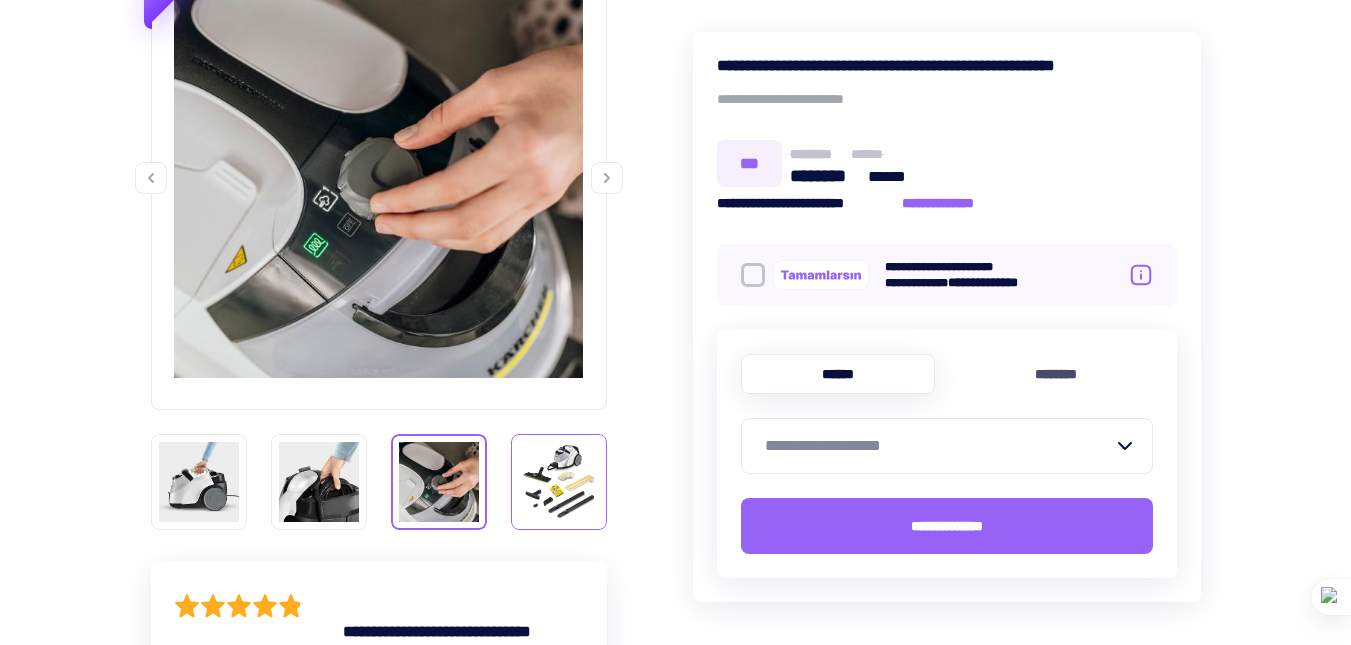 click at bounding box center (559, 482) 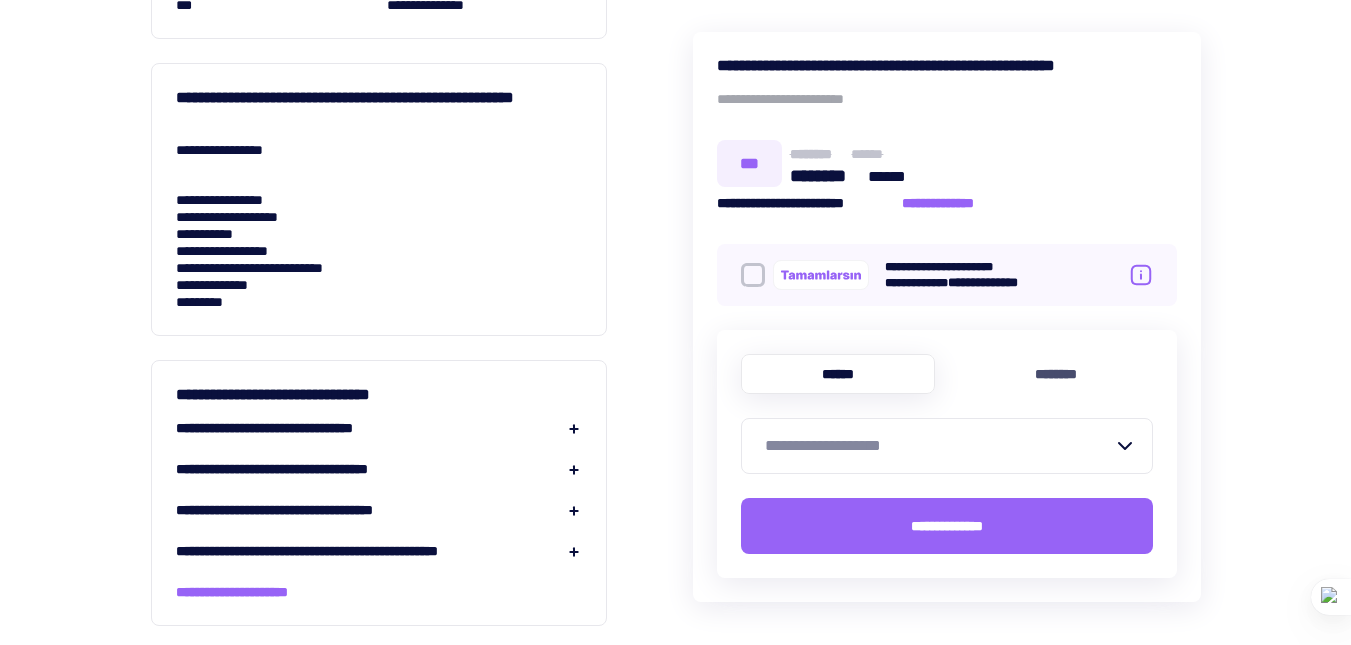 scroll, scrollTop: 2300, scrollLeft: 0, axis: vertical 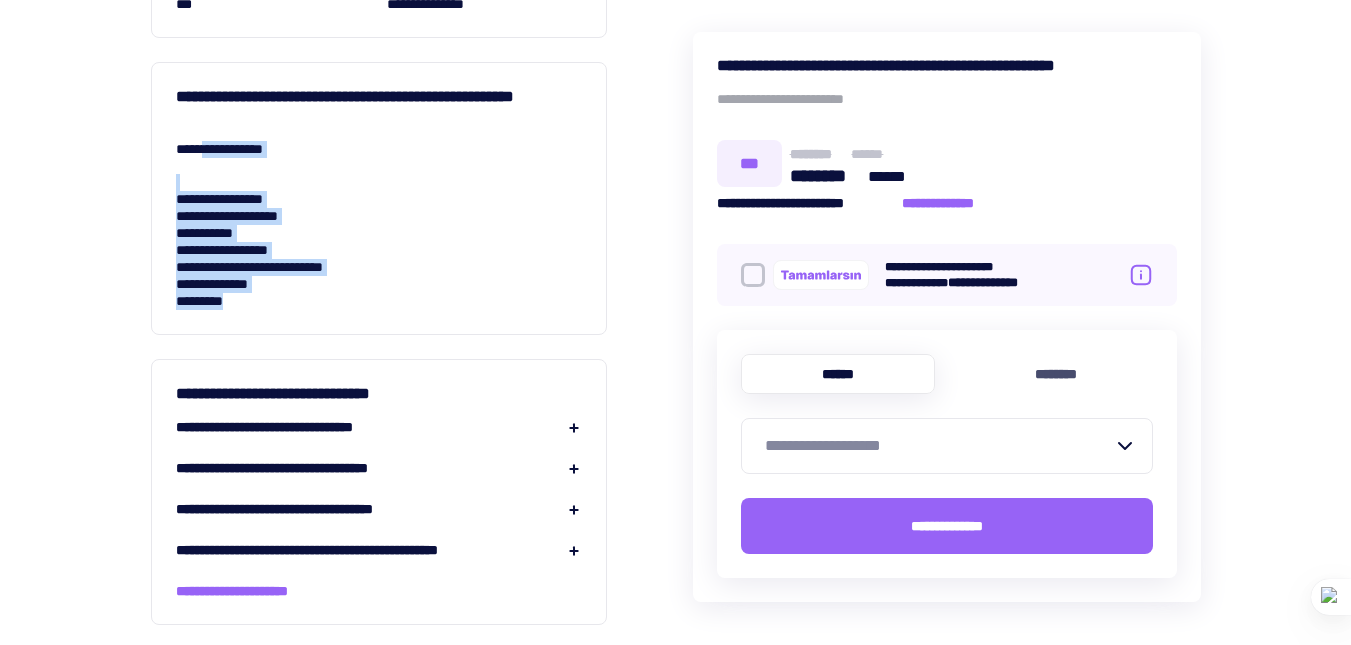 drag, startPoint x: 213, startPoint y: 144, endPoint x: 378, endPoint y: 295, distance: 223.66493 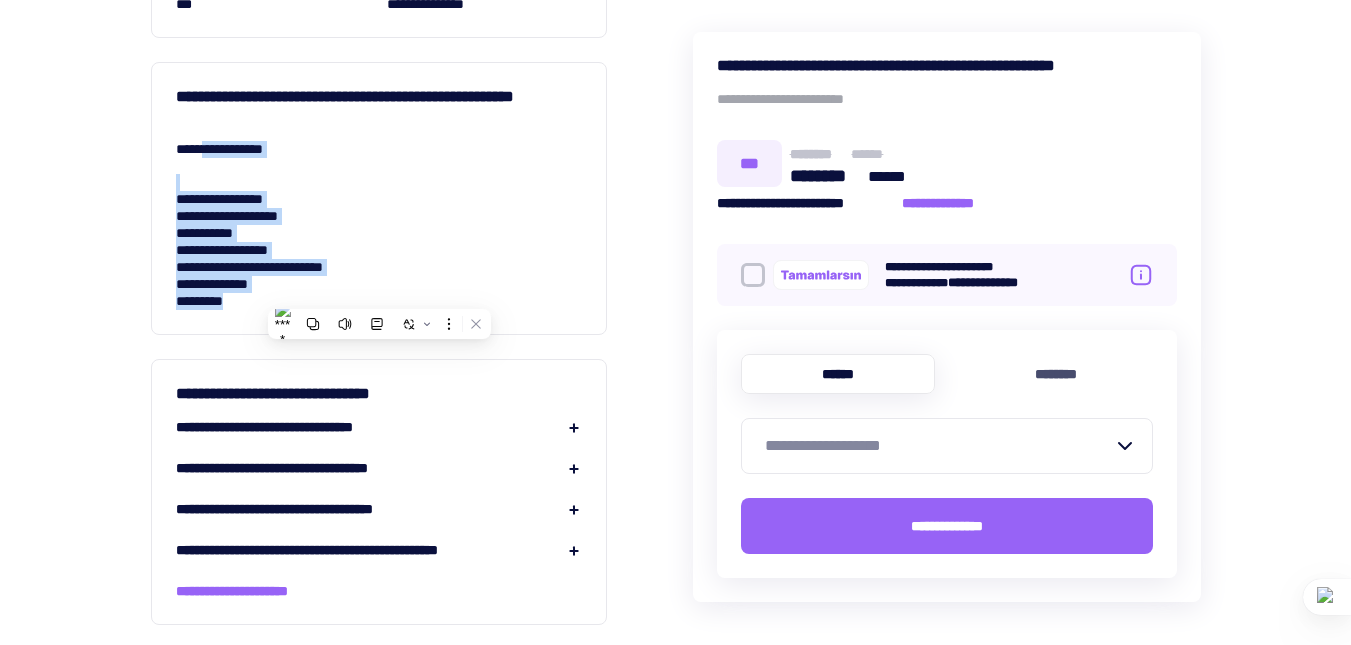 click on "**********" at bounding box center (379, 242) 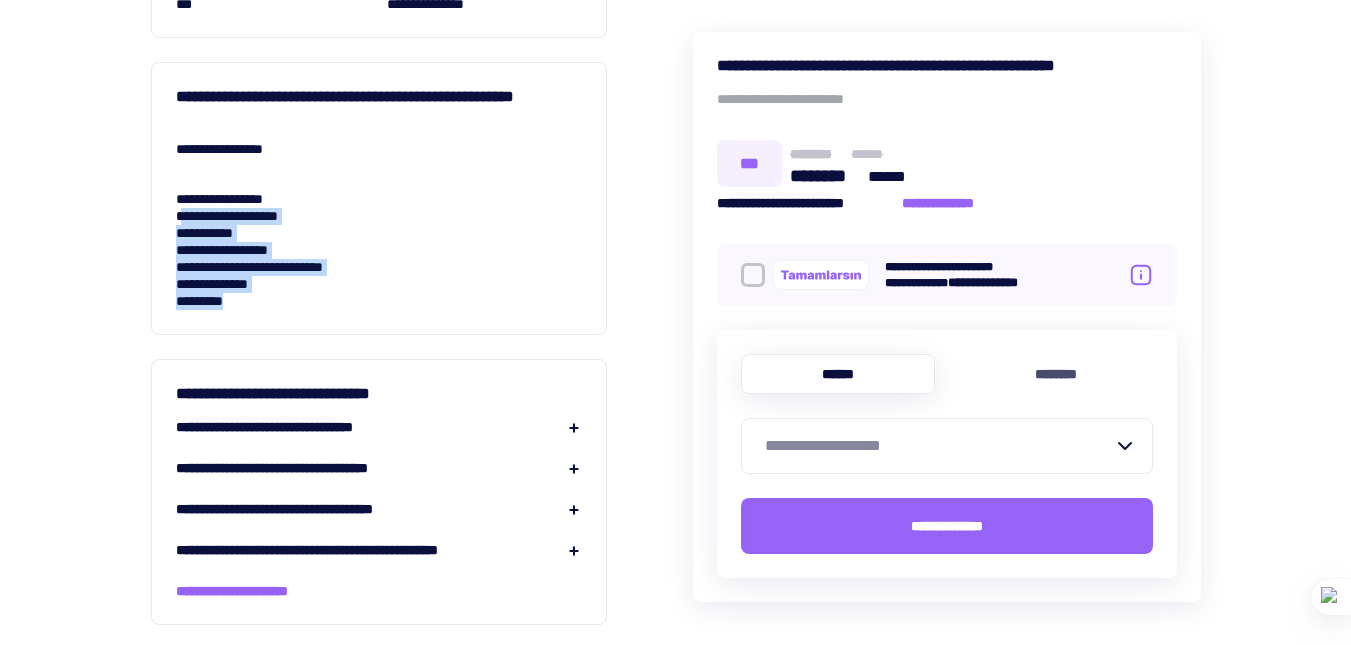 drag, startPoint x: 249, startPoint y: 300, endPoint x: 181, endPoint y: 203, distance: 118.46096 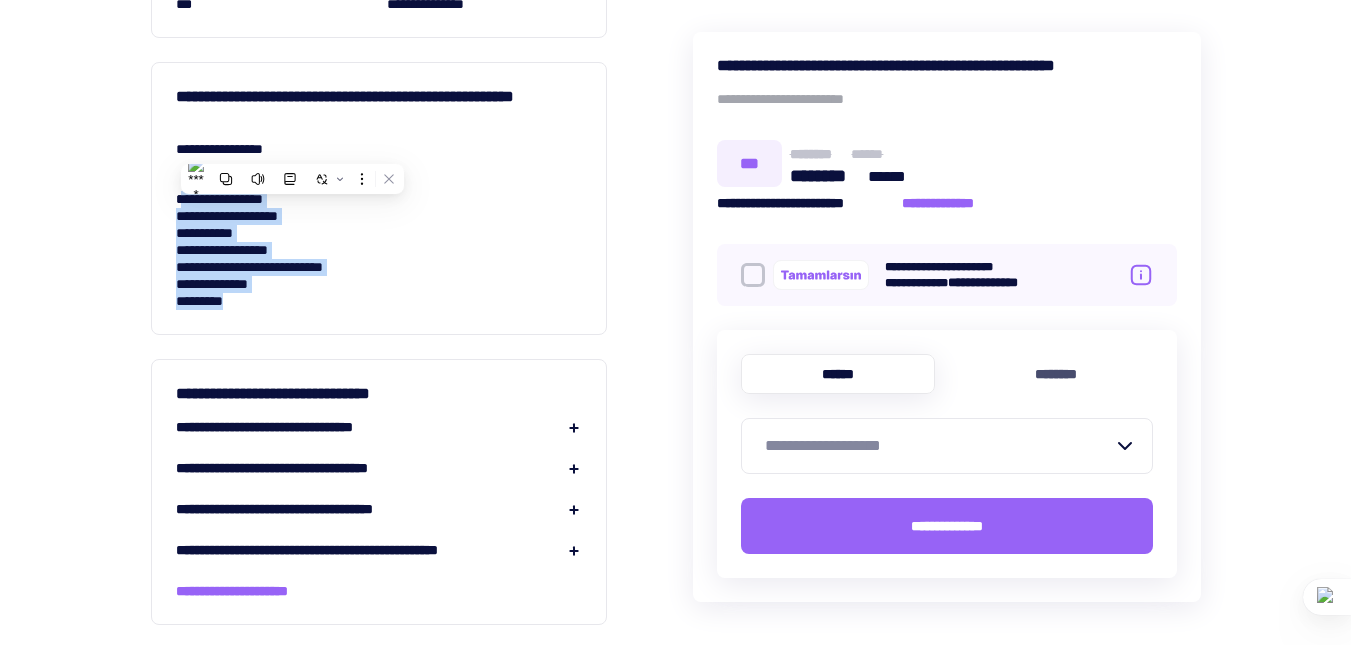 click on "**********" at bounding box center [379, 242] 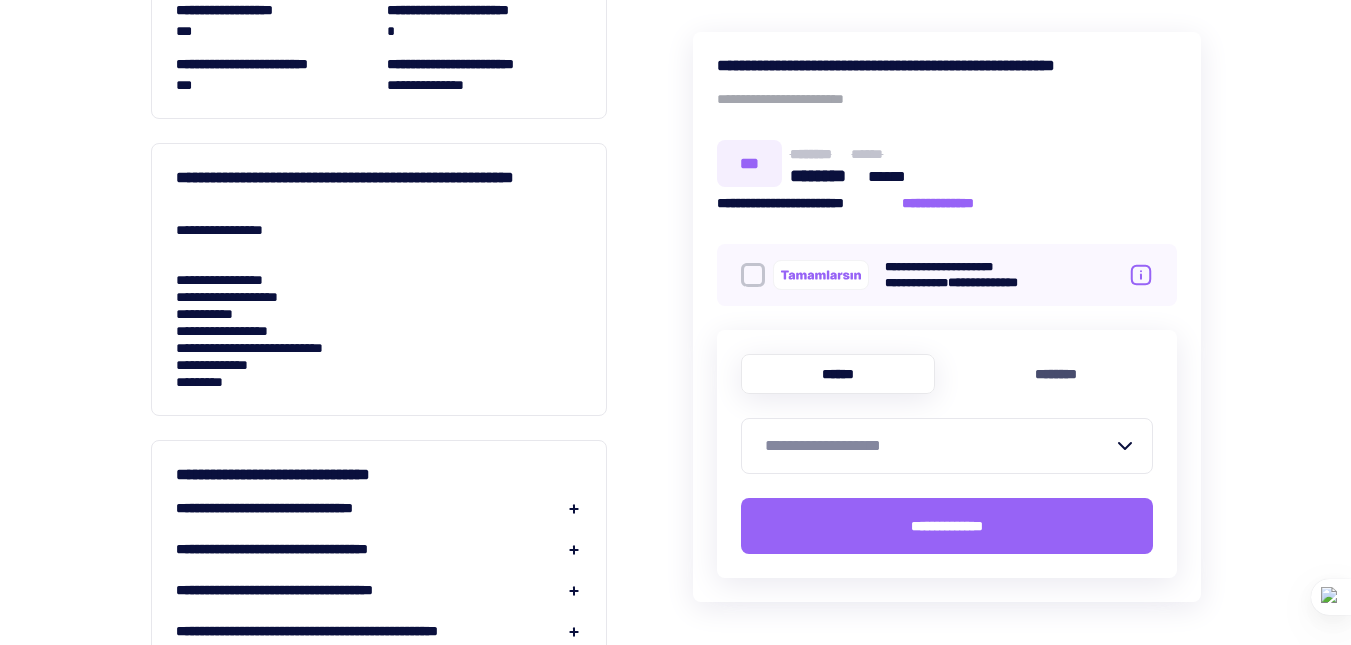 scroll, scrollTop: 2400, scrollLeft: 0, axis: vertical 